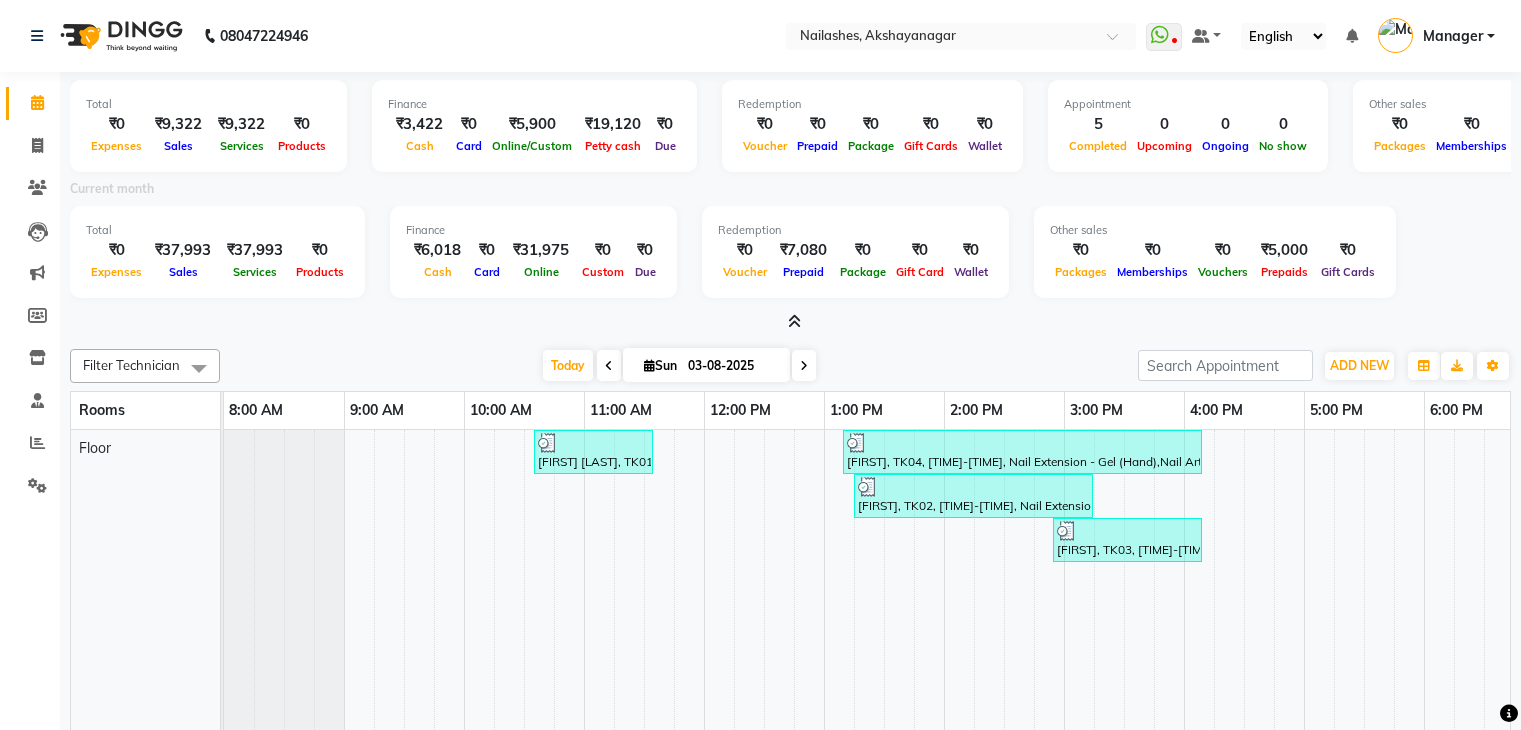 scroll, scrollTop: 0, scrollLeft: 0, axis: both 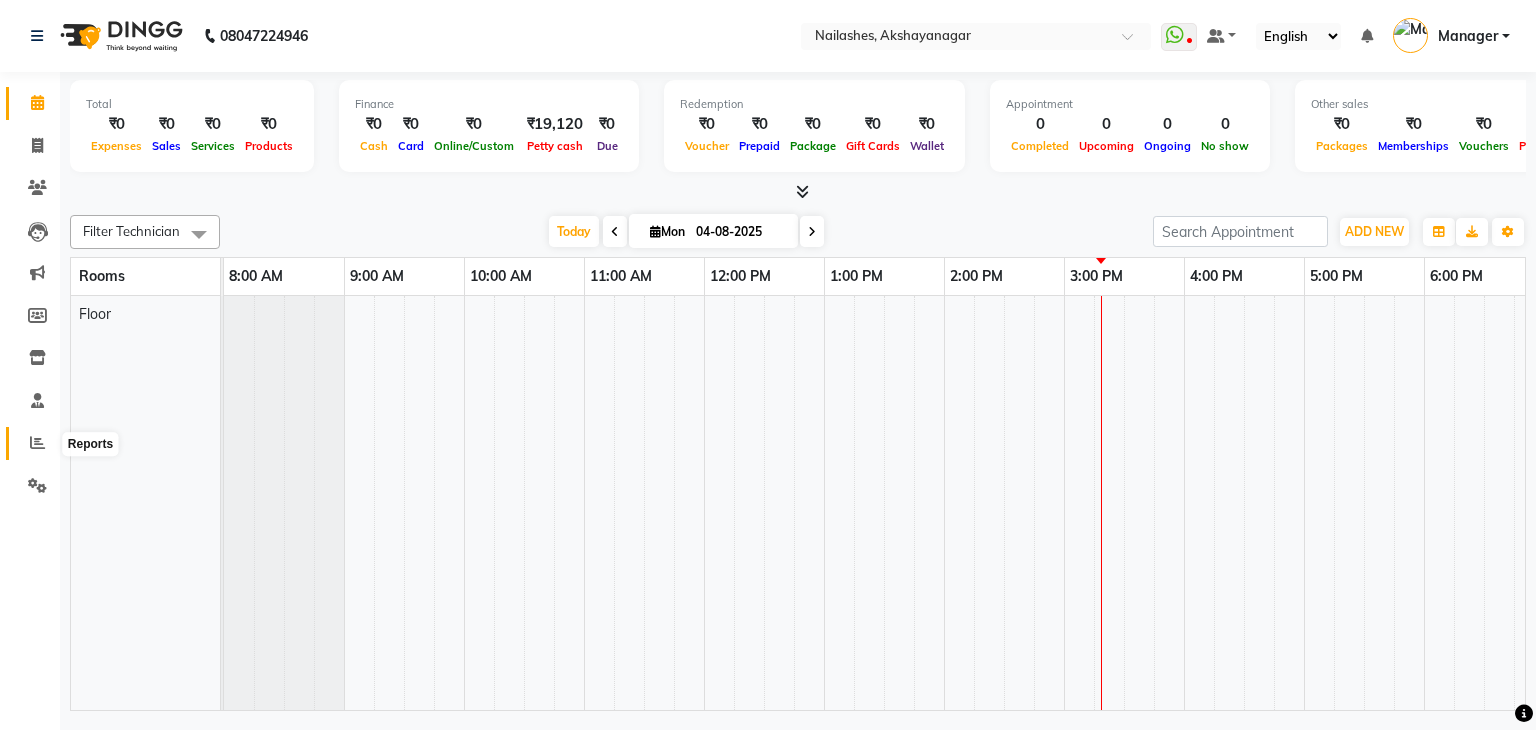 click 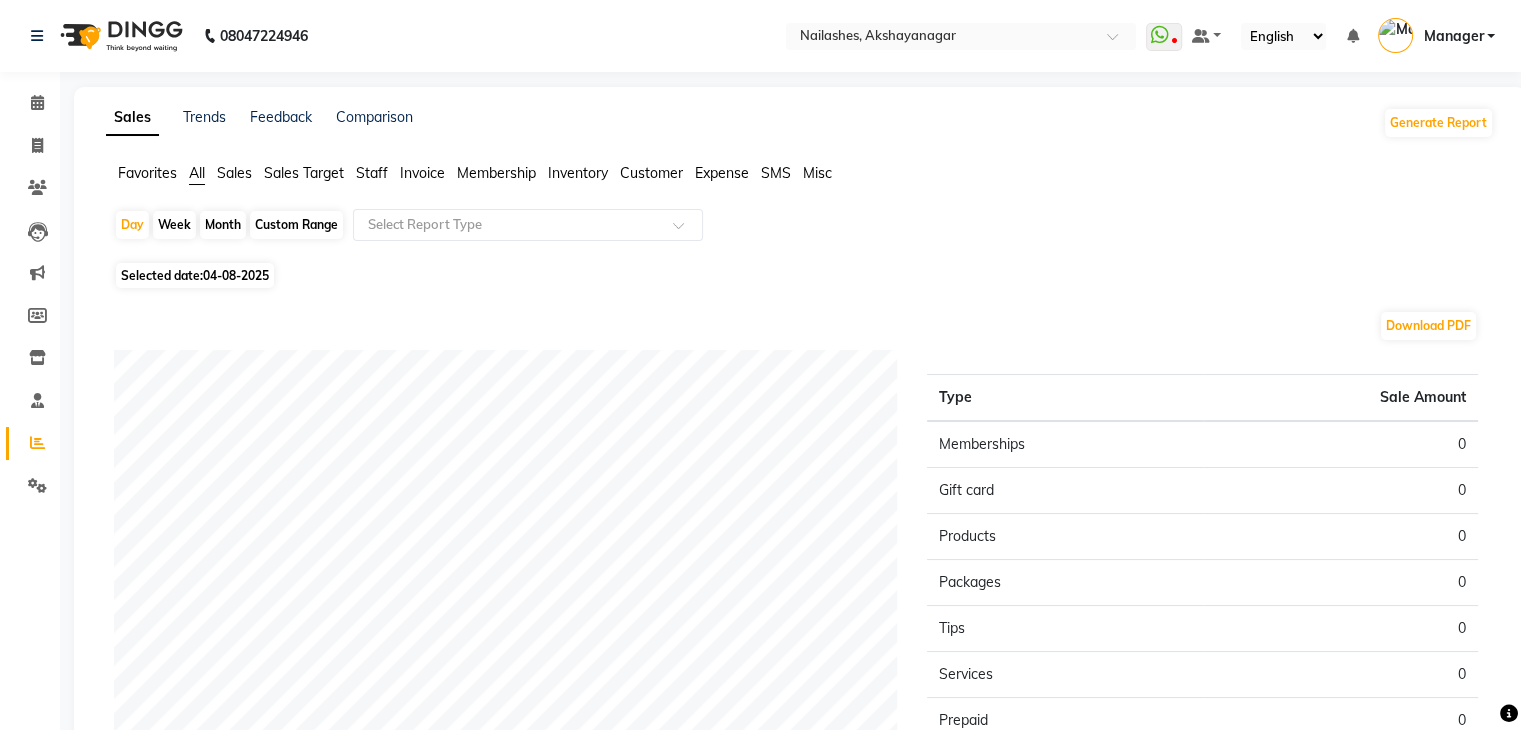 click on "Month" 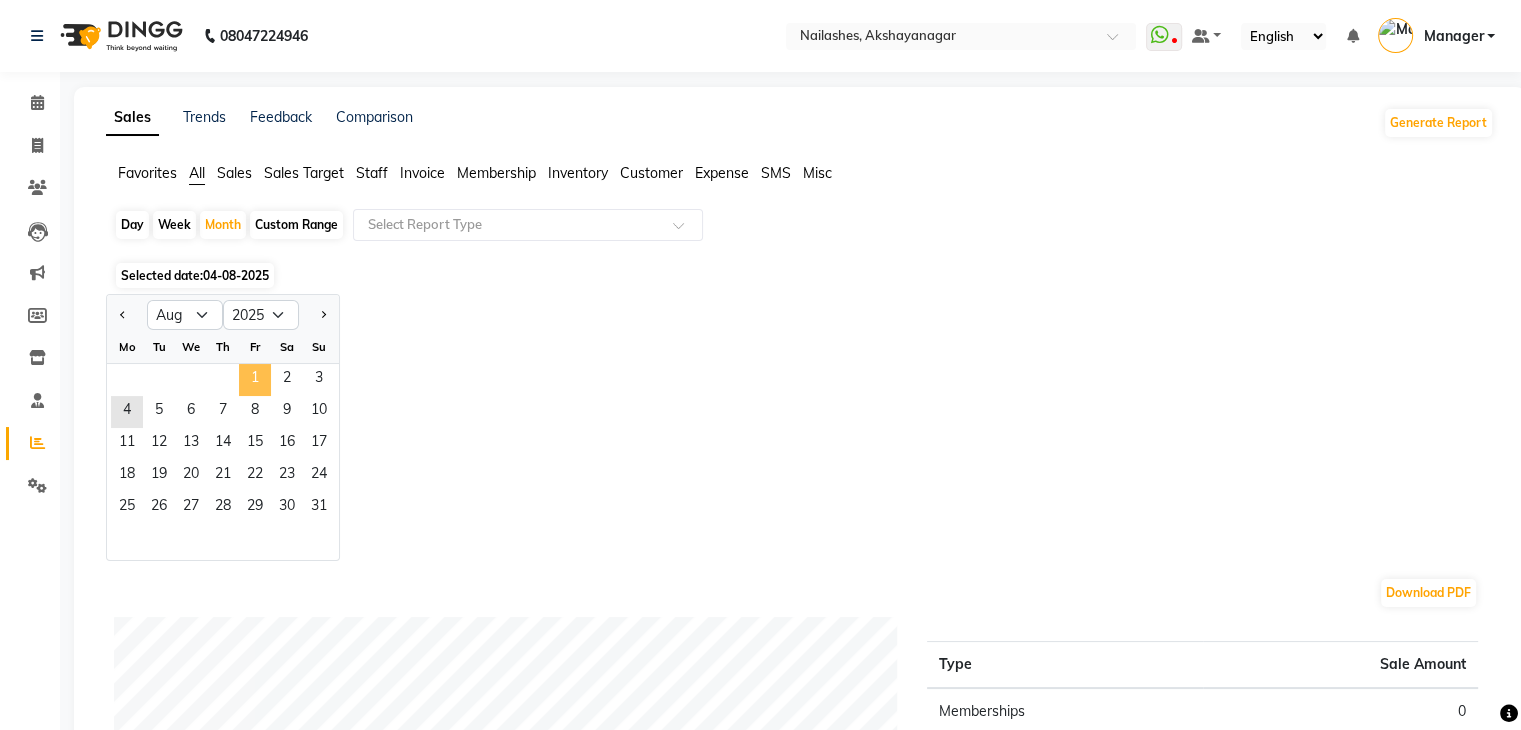 click on "1" 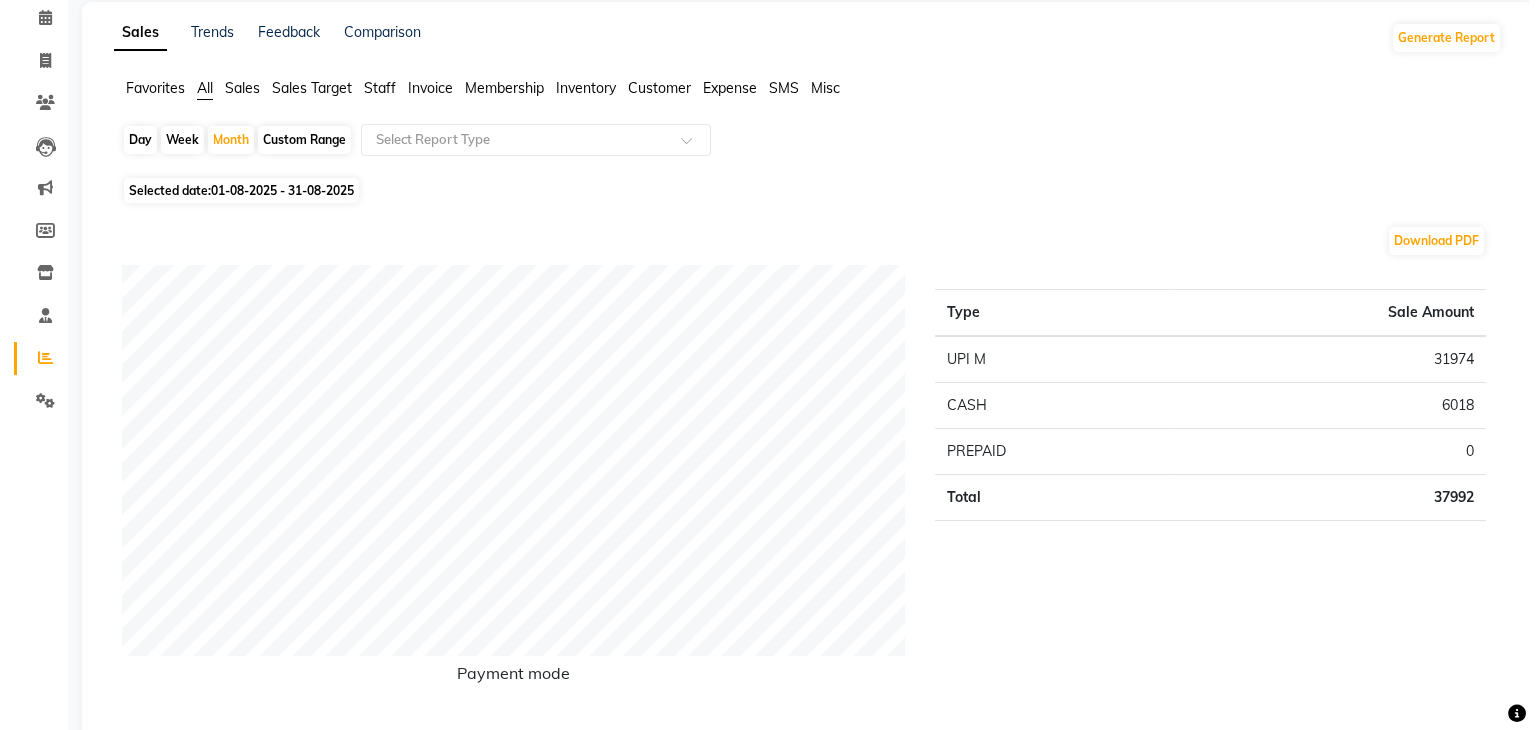 scroll, scrollTop: 0, scrollLeft: 0, axis: both 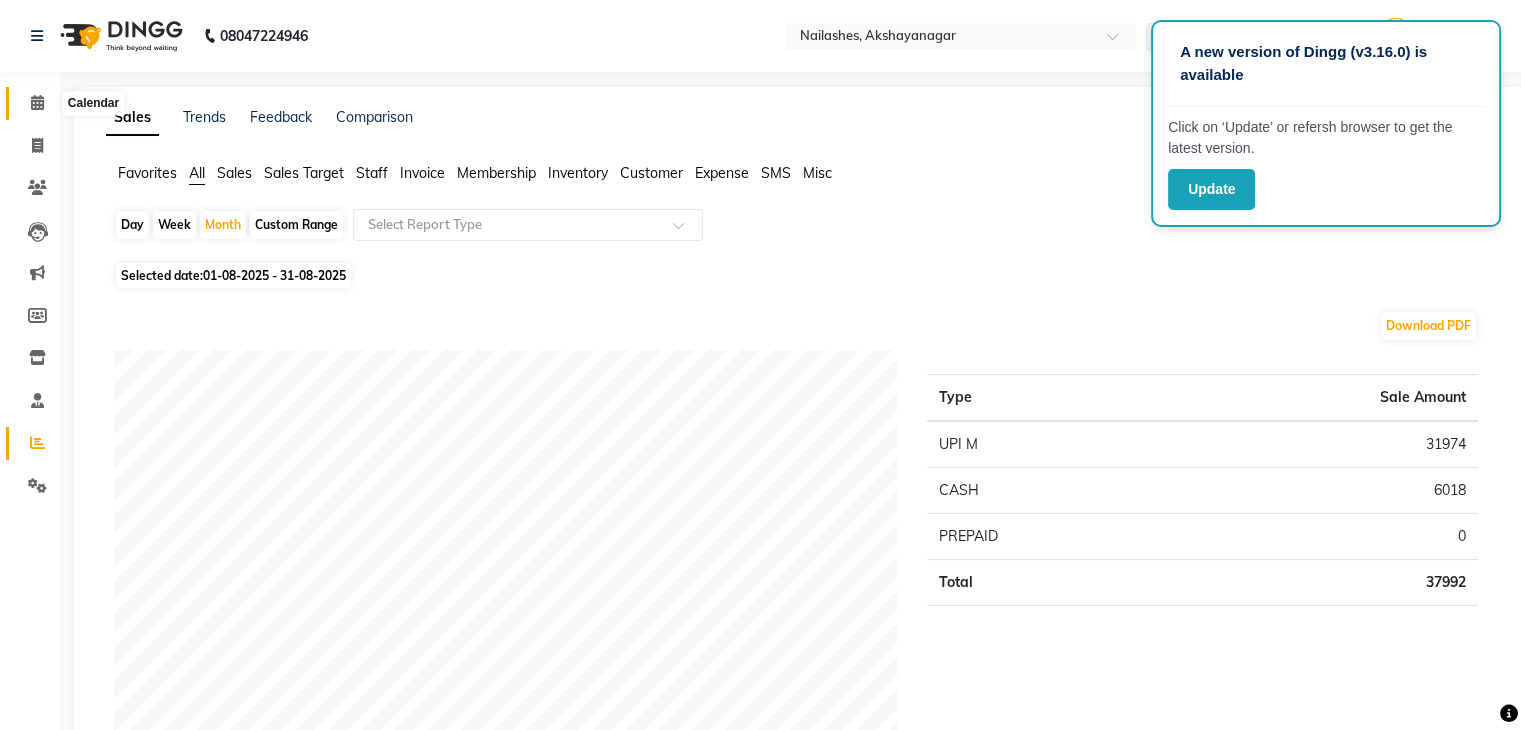 click 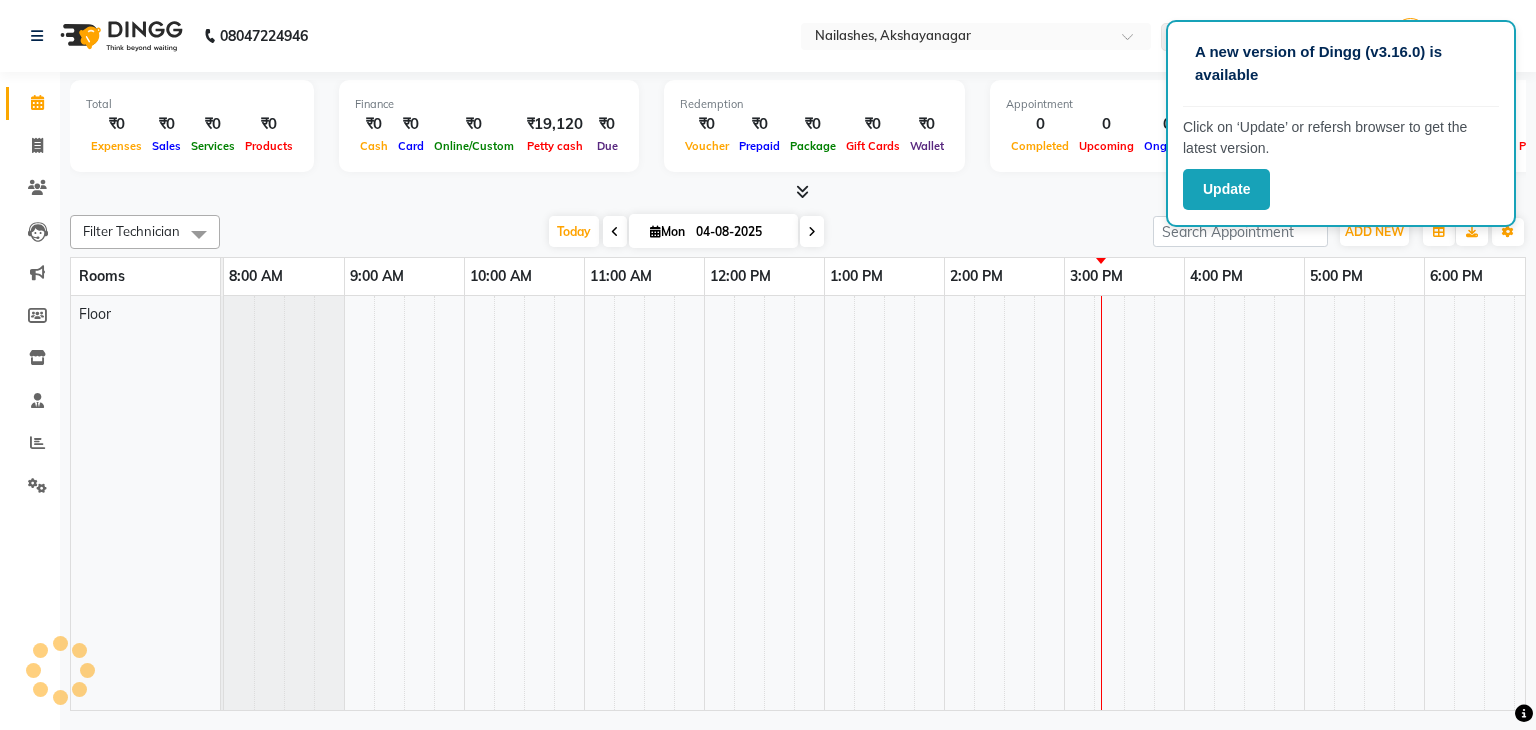 scroll, scrollTop: 0, scrollLeft: 0, axis: both 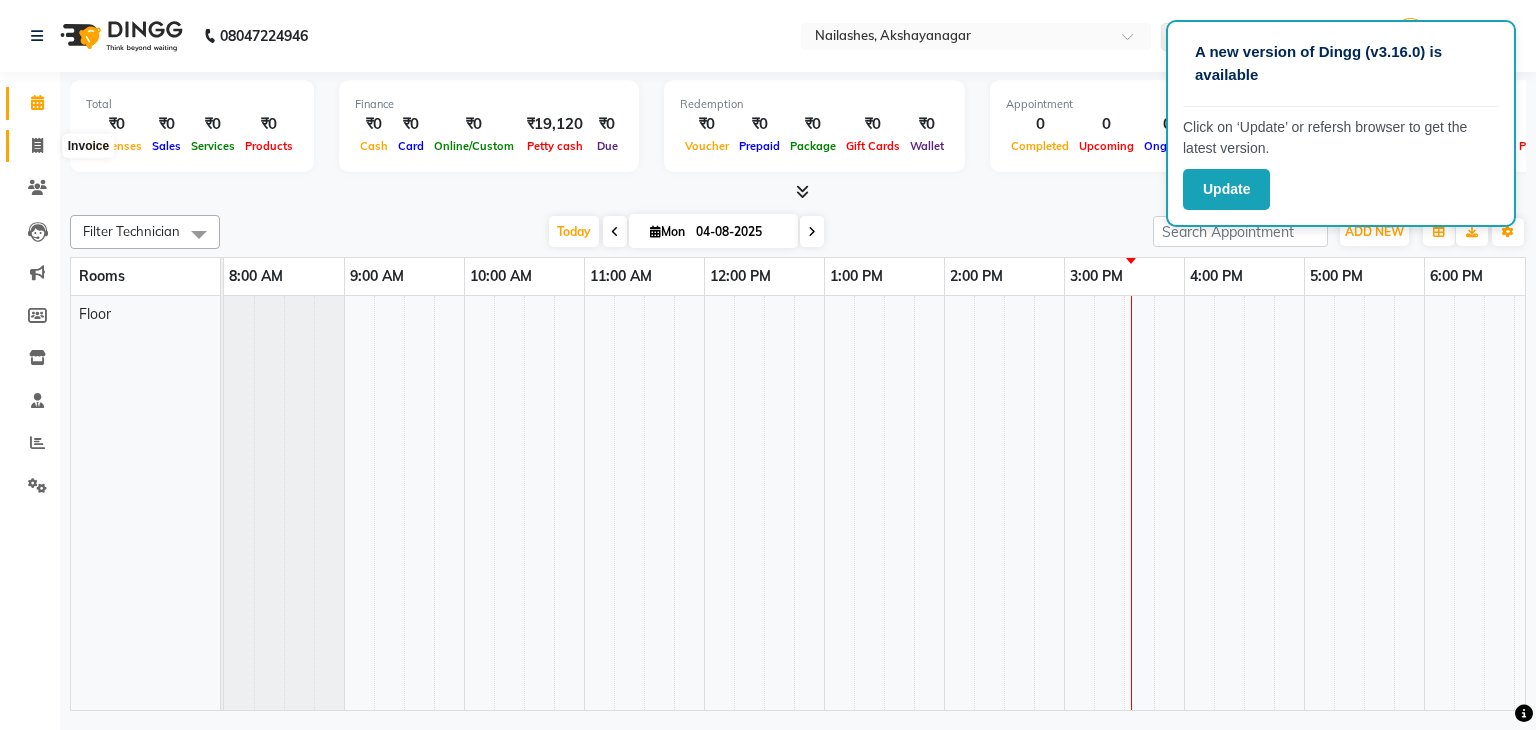 click 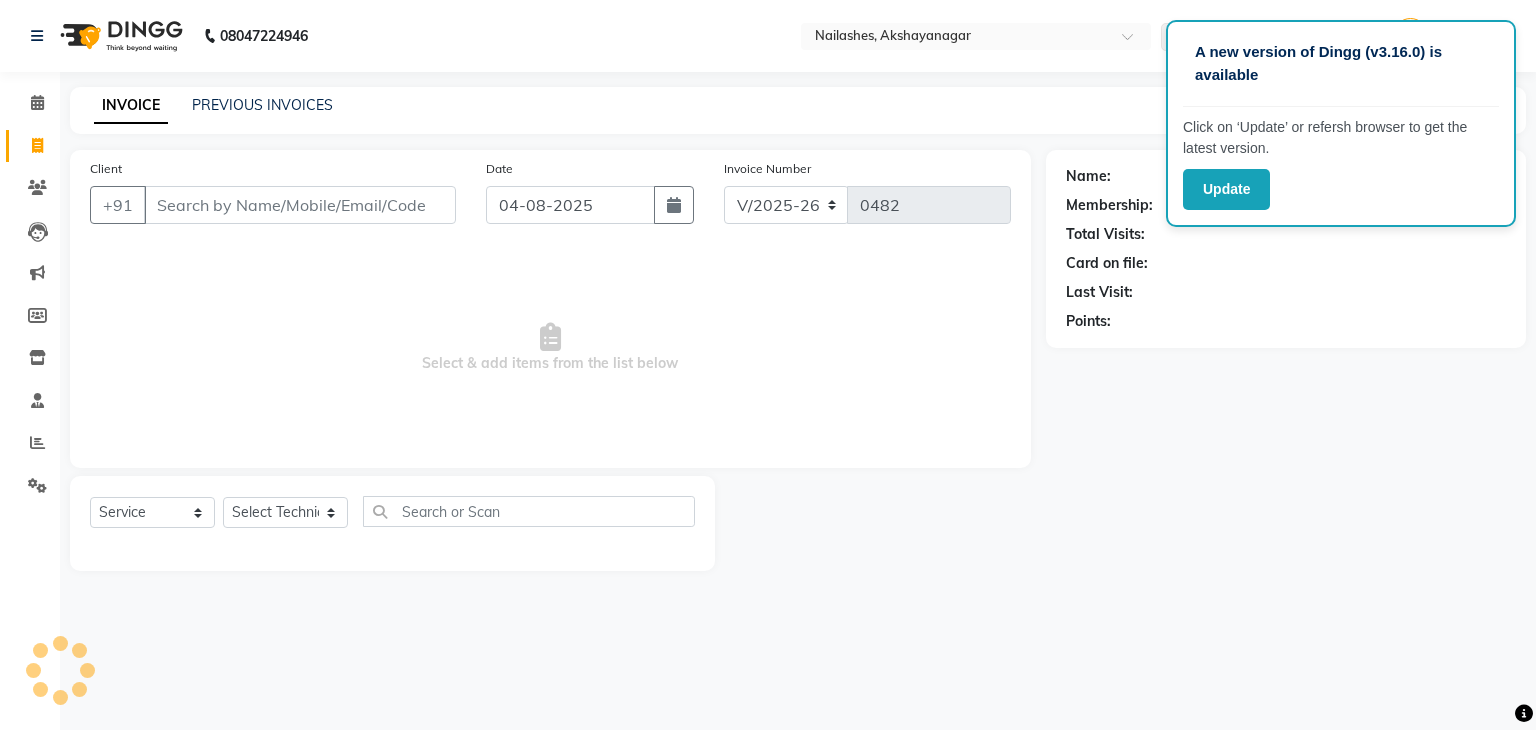 click on "Client" at bounding box center (300, 205) 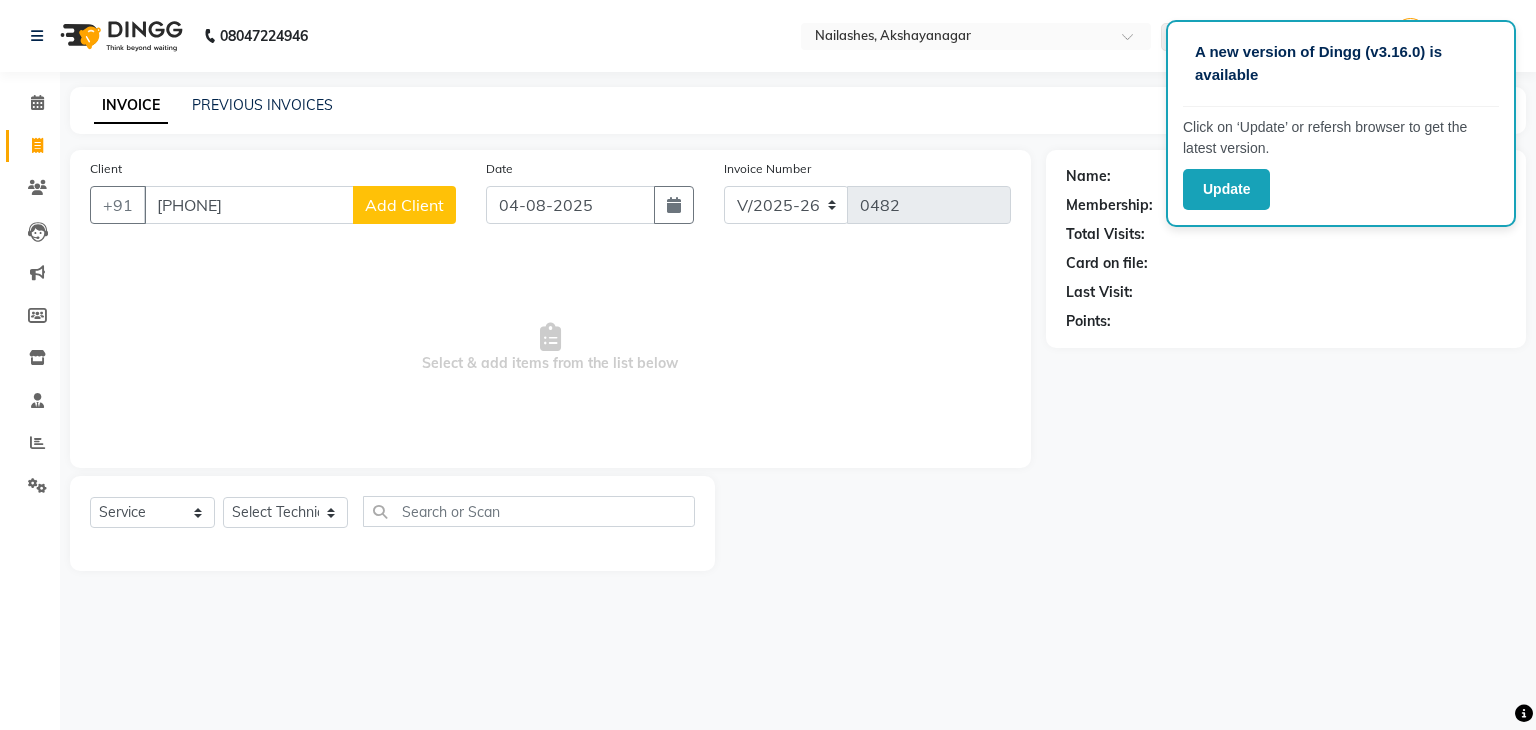 type on "7249337097" 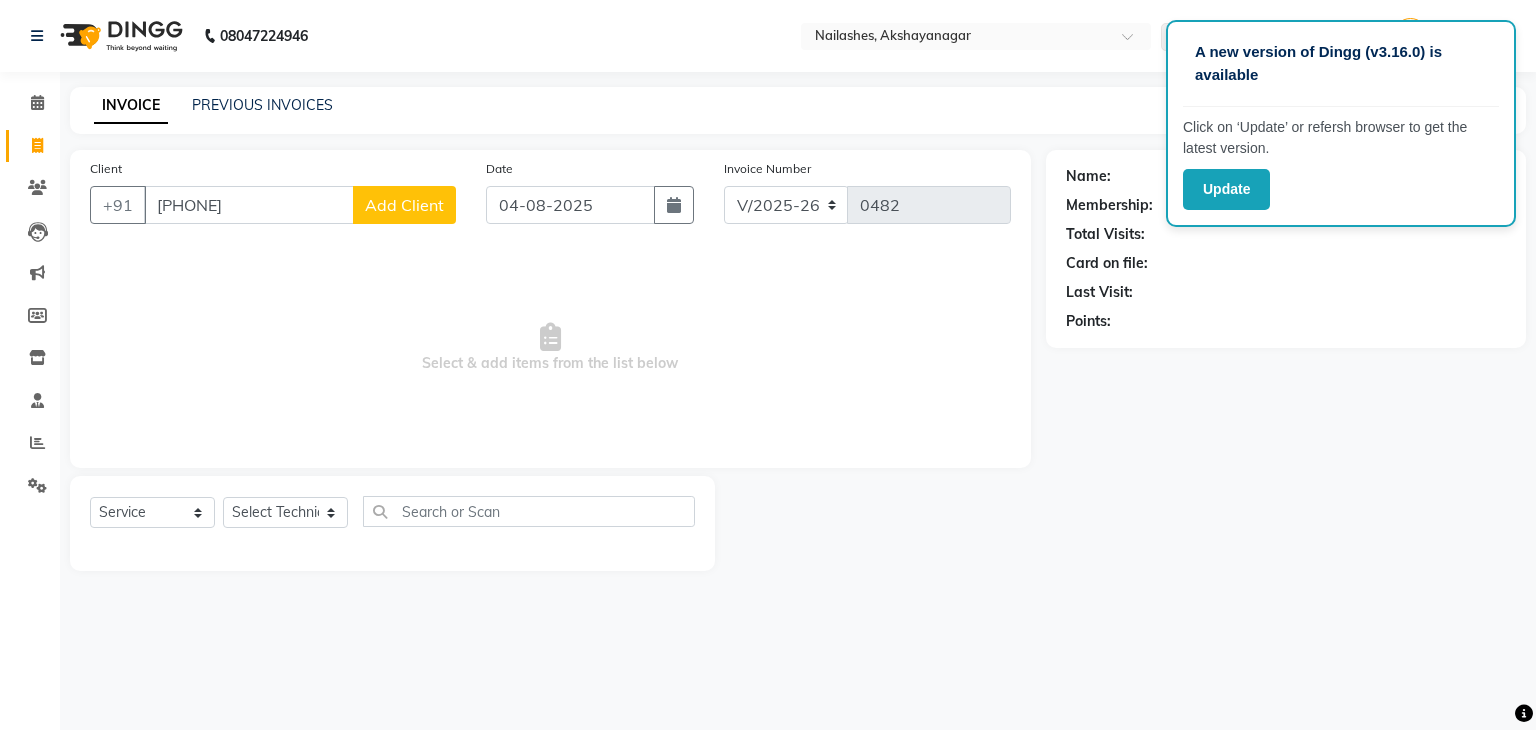 select on "21" 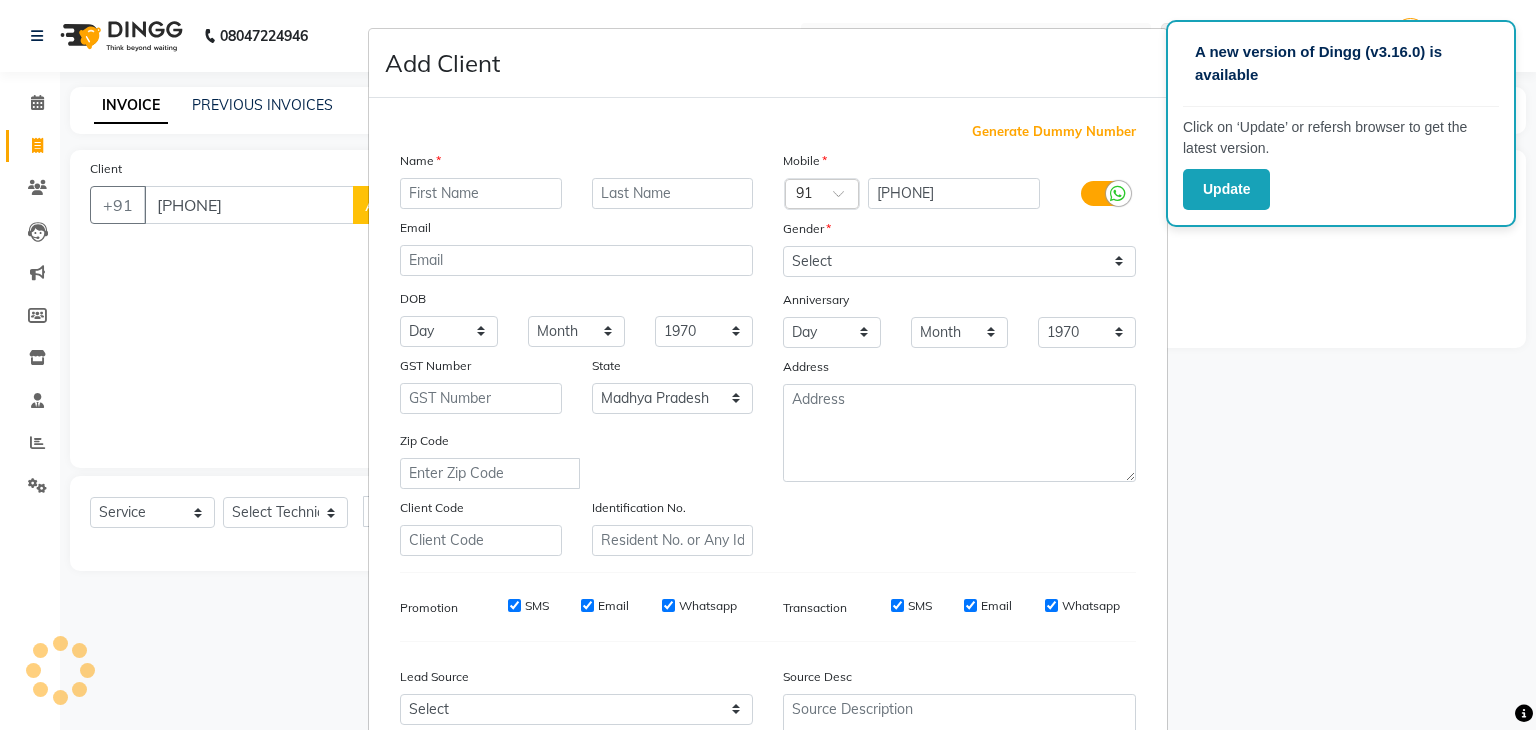 click at bounding box center (481, 193) 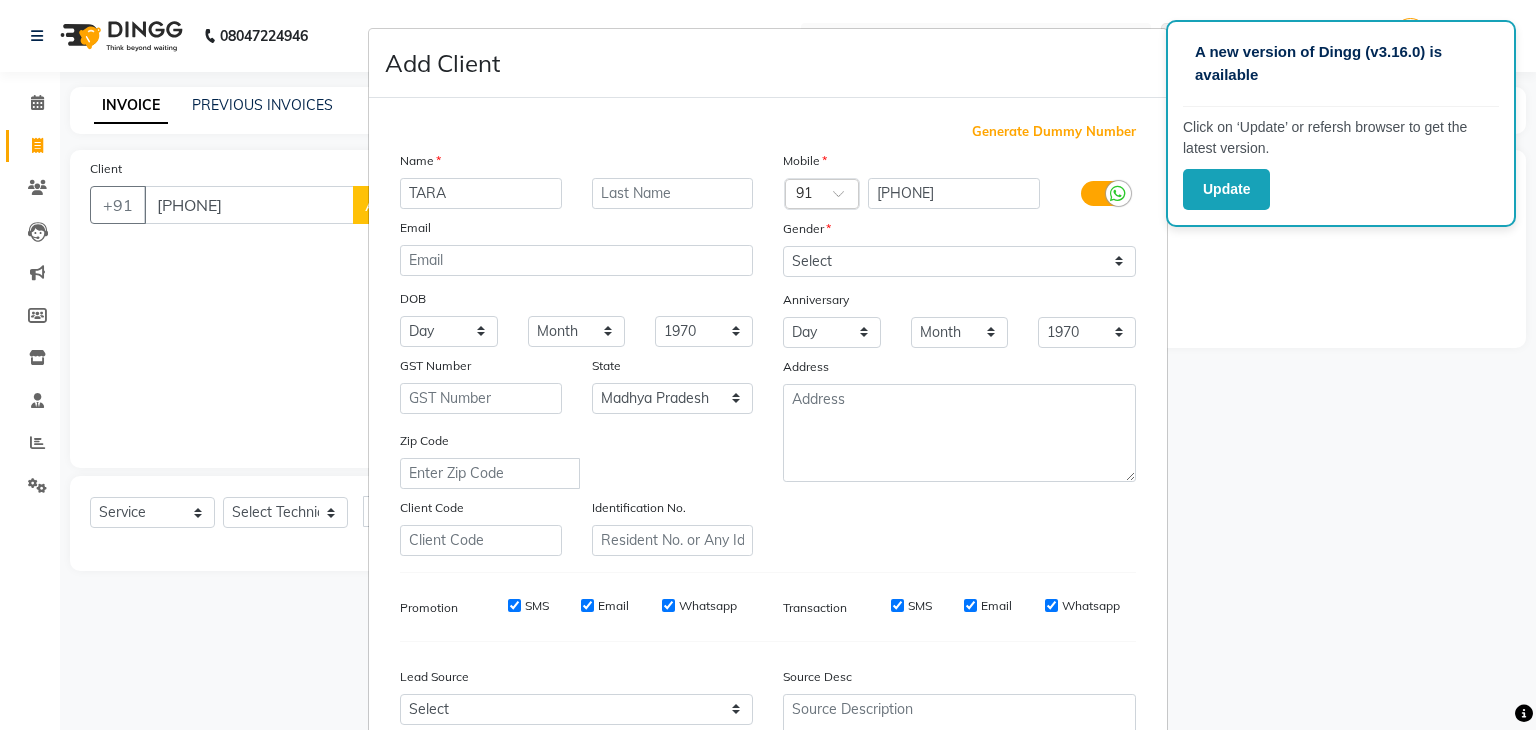 type on "TARA" 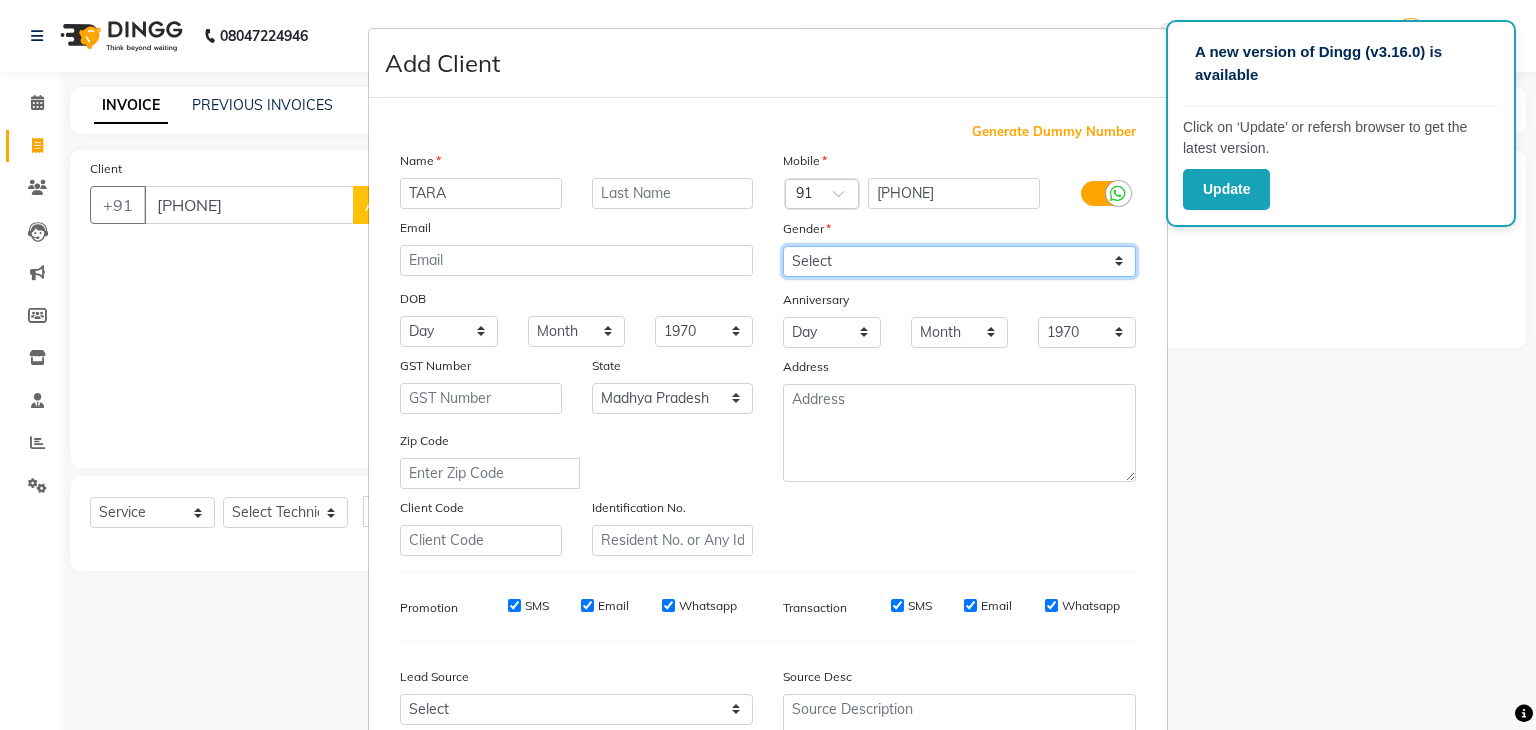 click on "Select Male Female Other Prefer Not To Say" at bounding box center [959, 261] 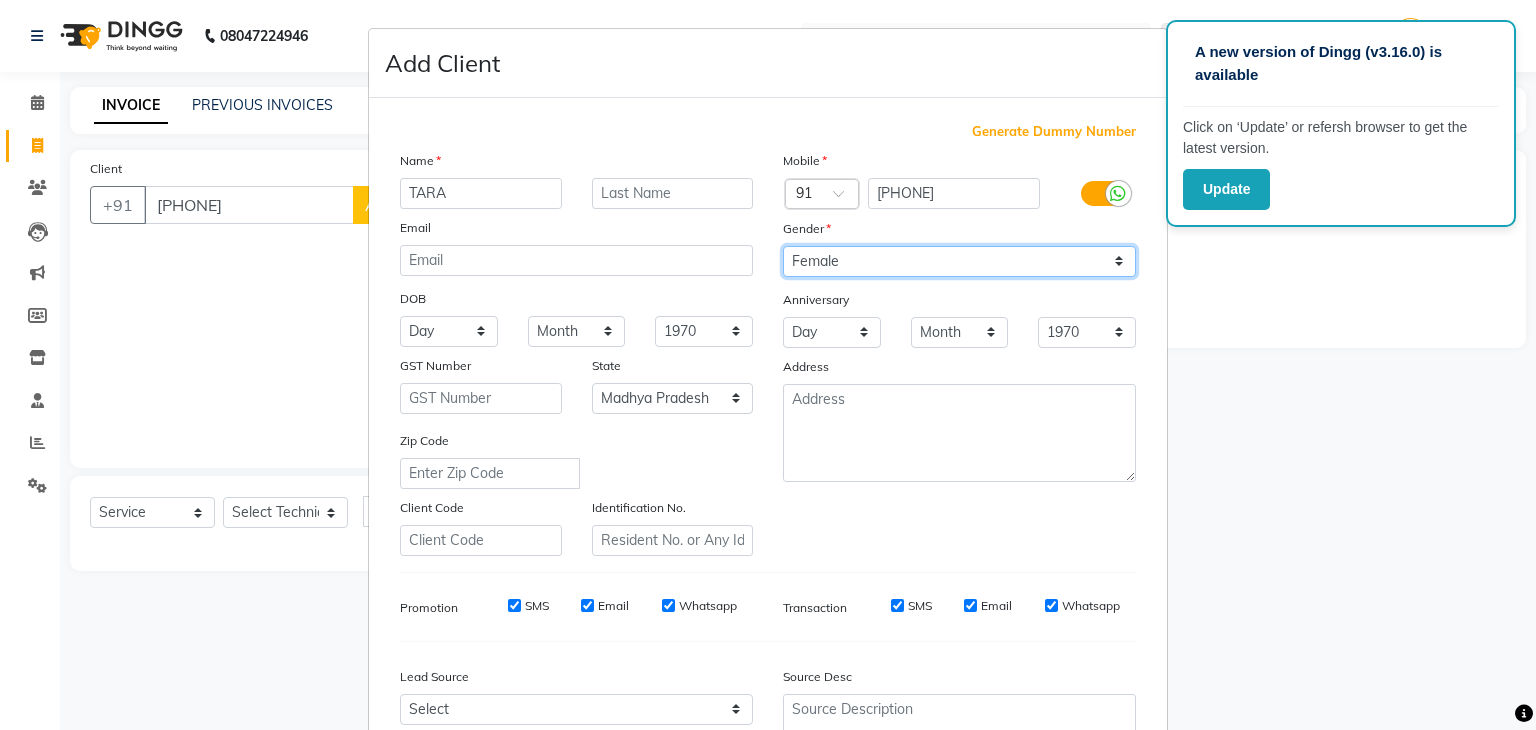 click on "Select Male Female Other Prefer Not To Say" at bounding box center (959, 261) 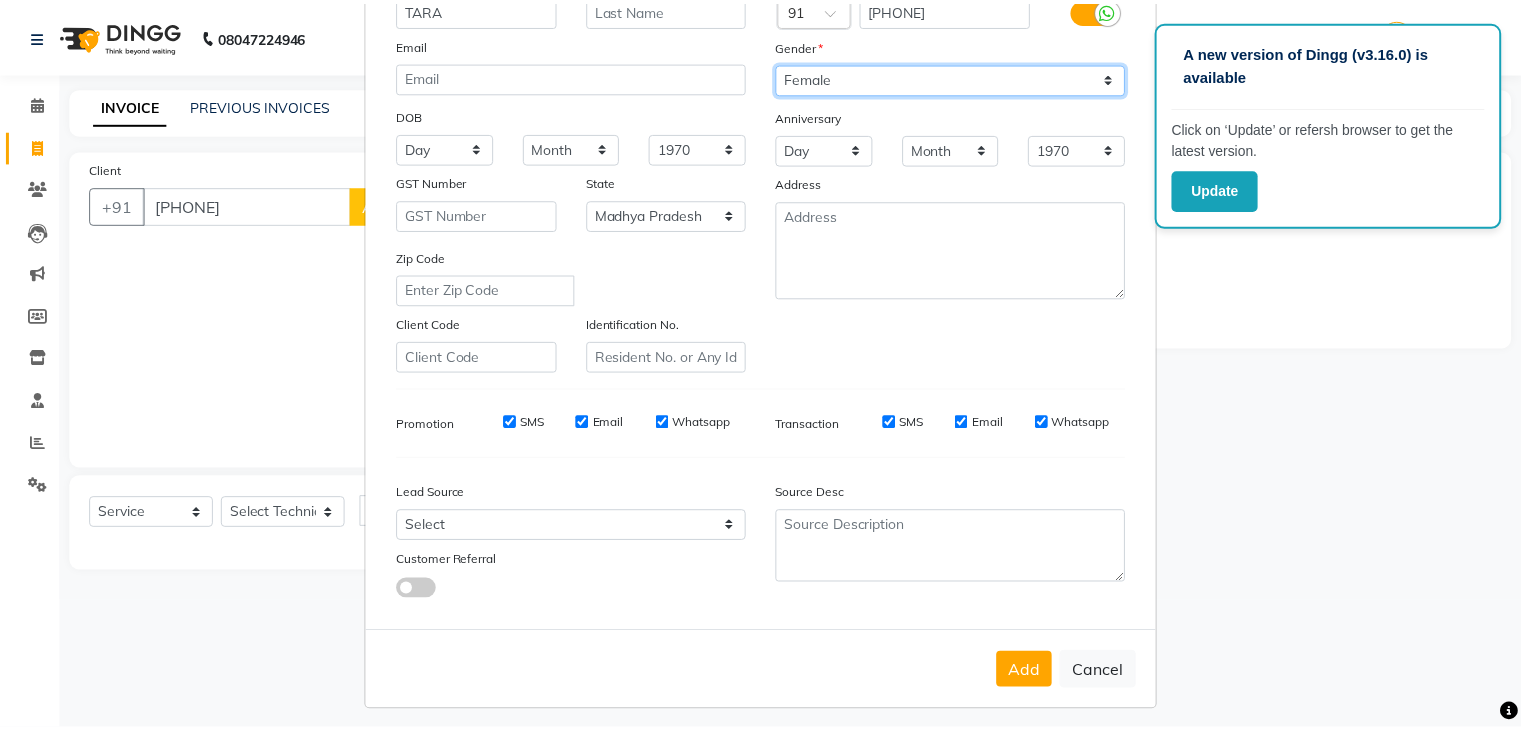 scroll, scrollTop: 203, scrollLeft: 0, axis: vertical 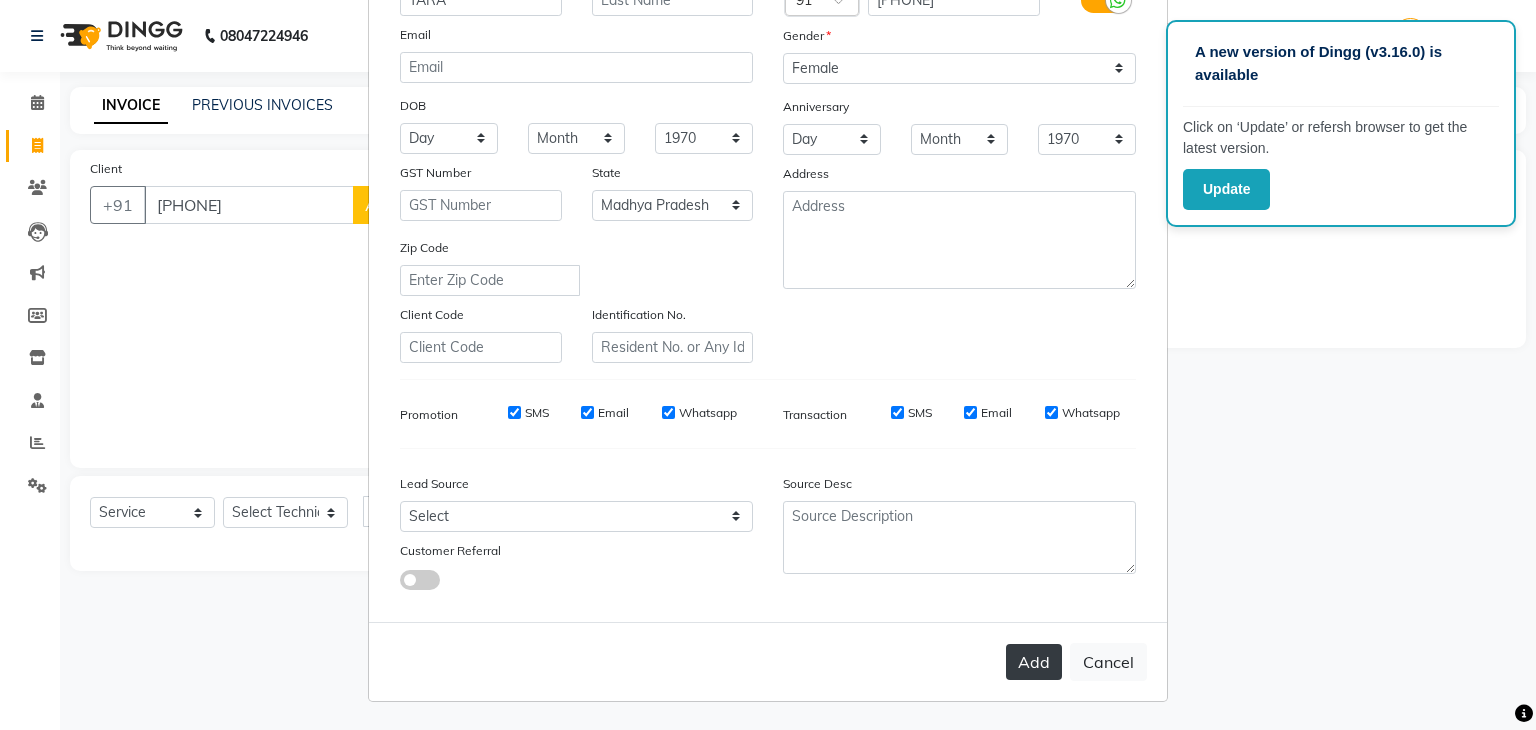 click on "Add" at bounding box center [1034, 662] 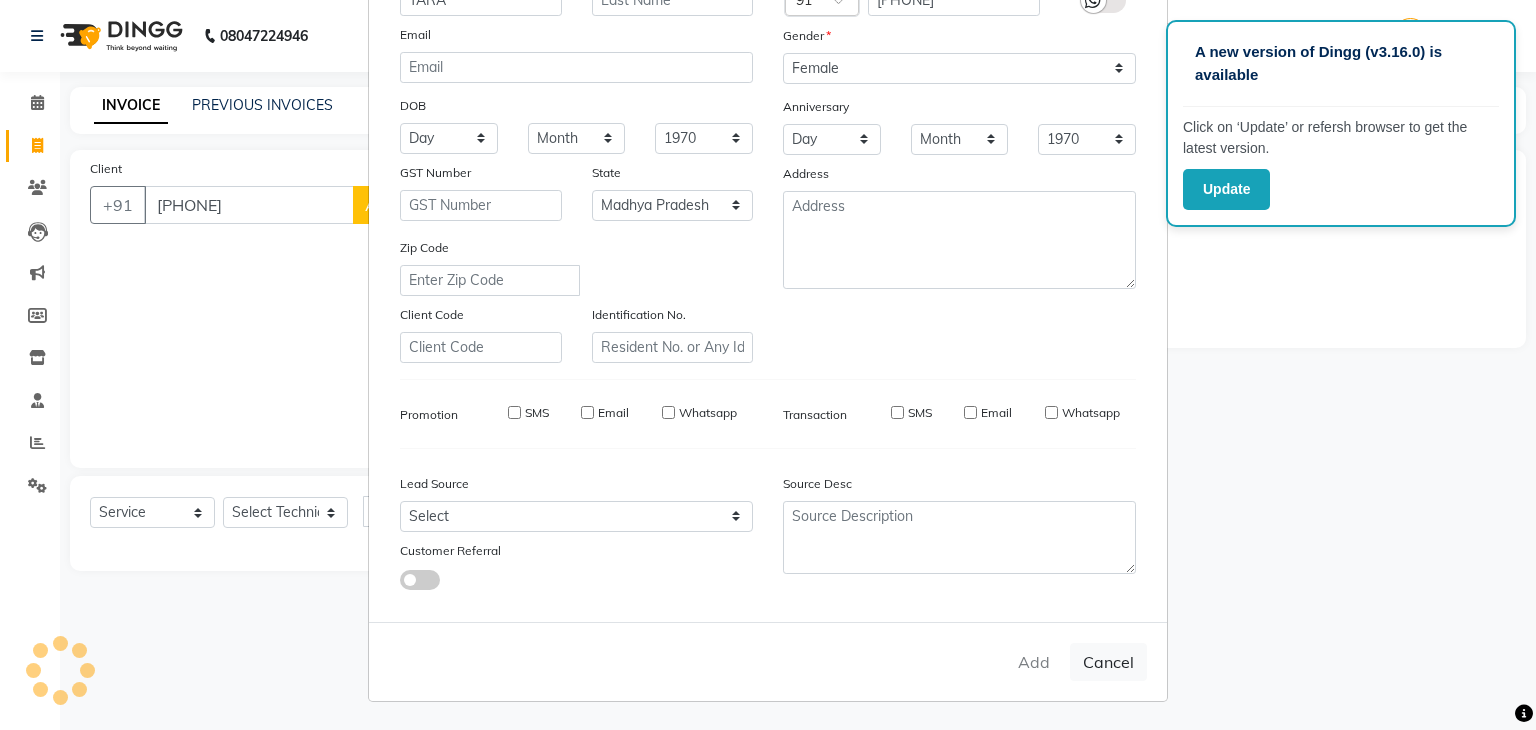 type 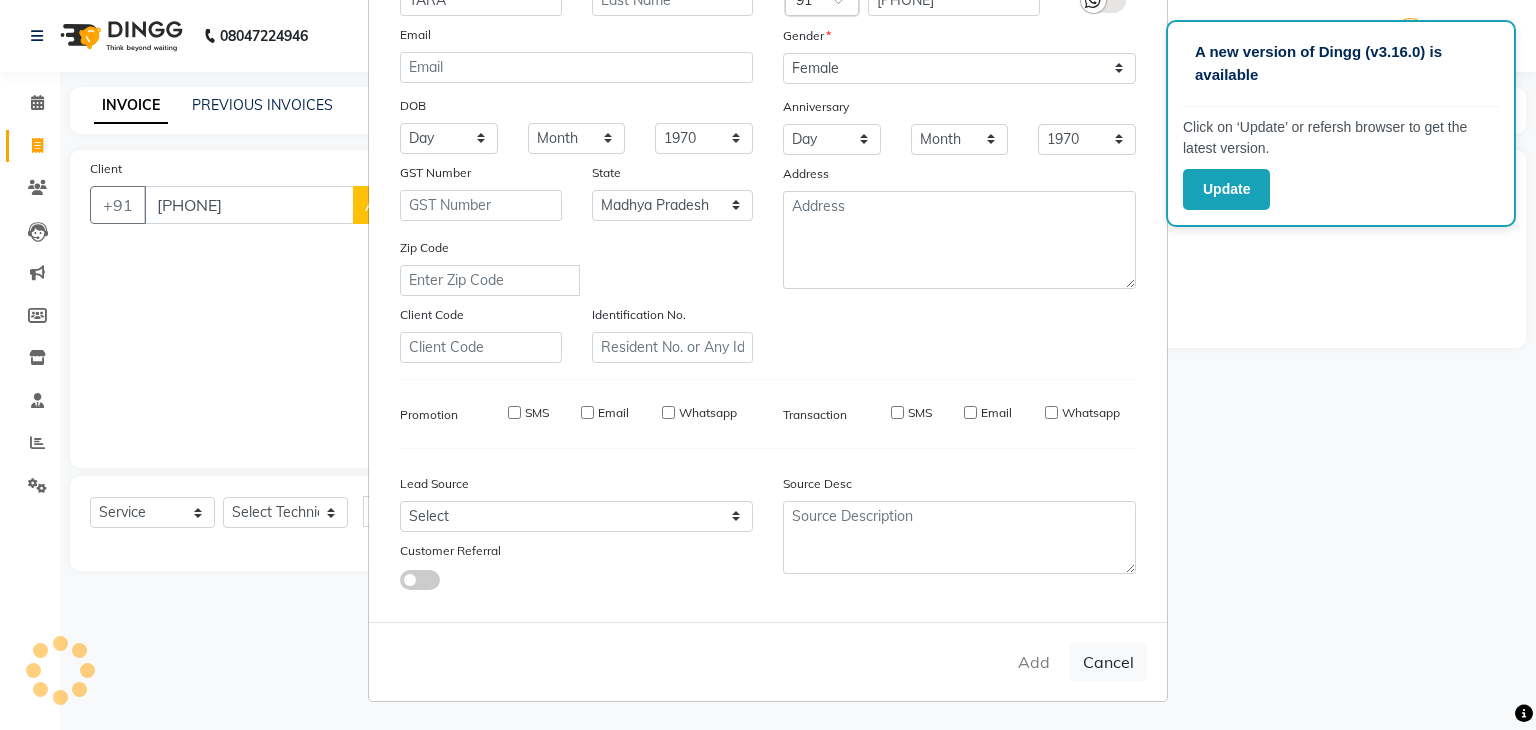 select 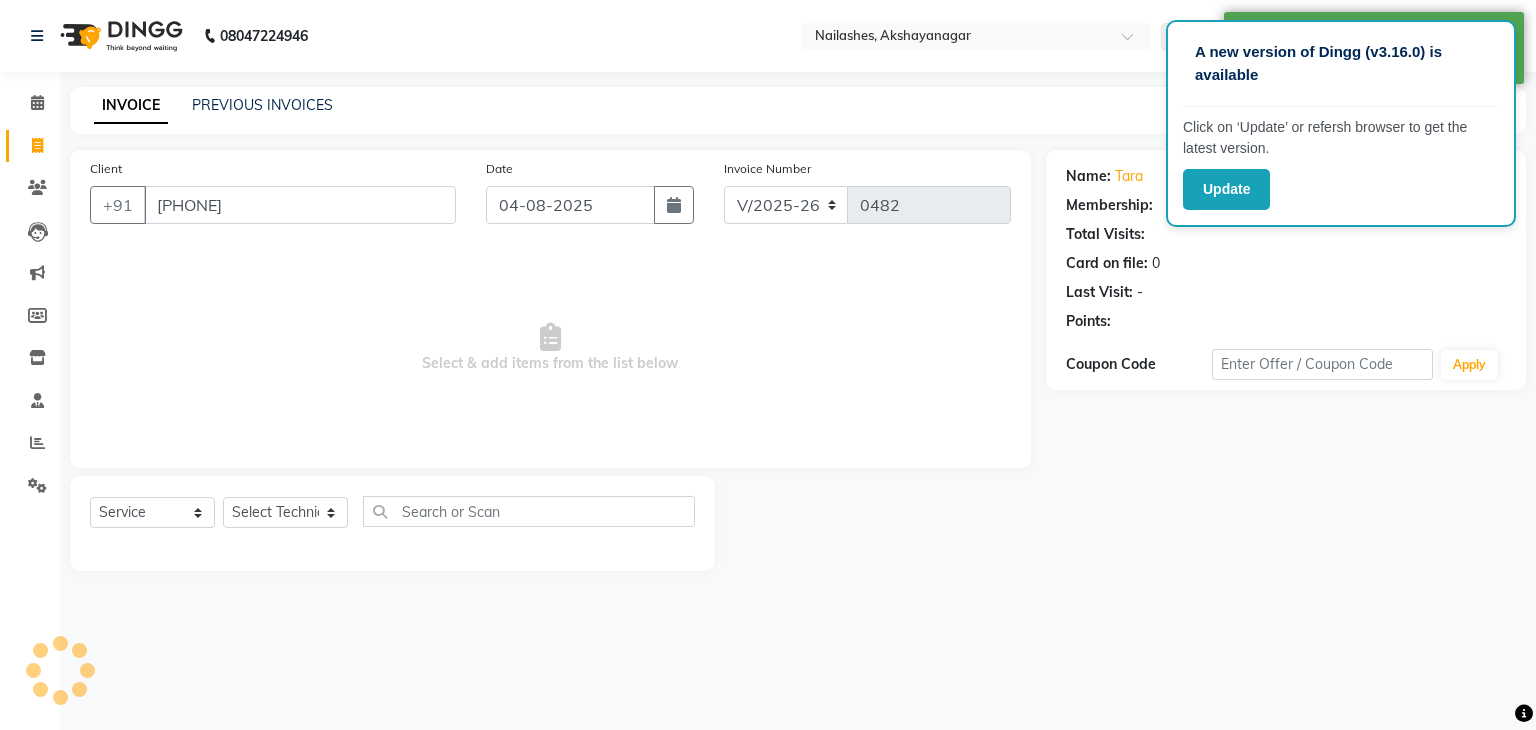 select on "1: Object" 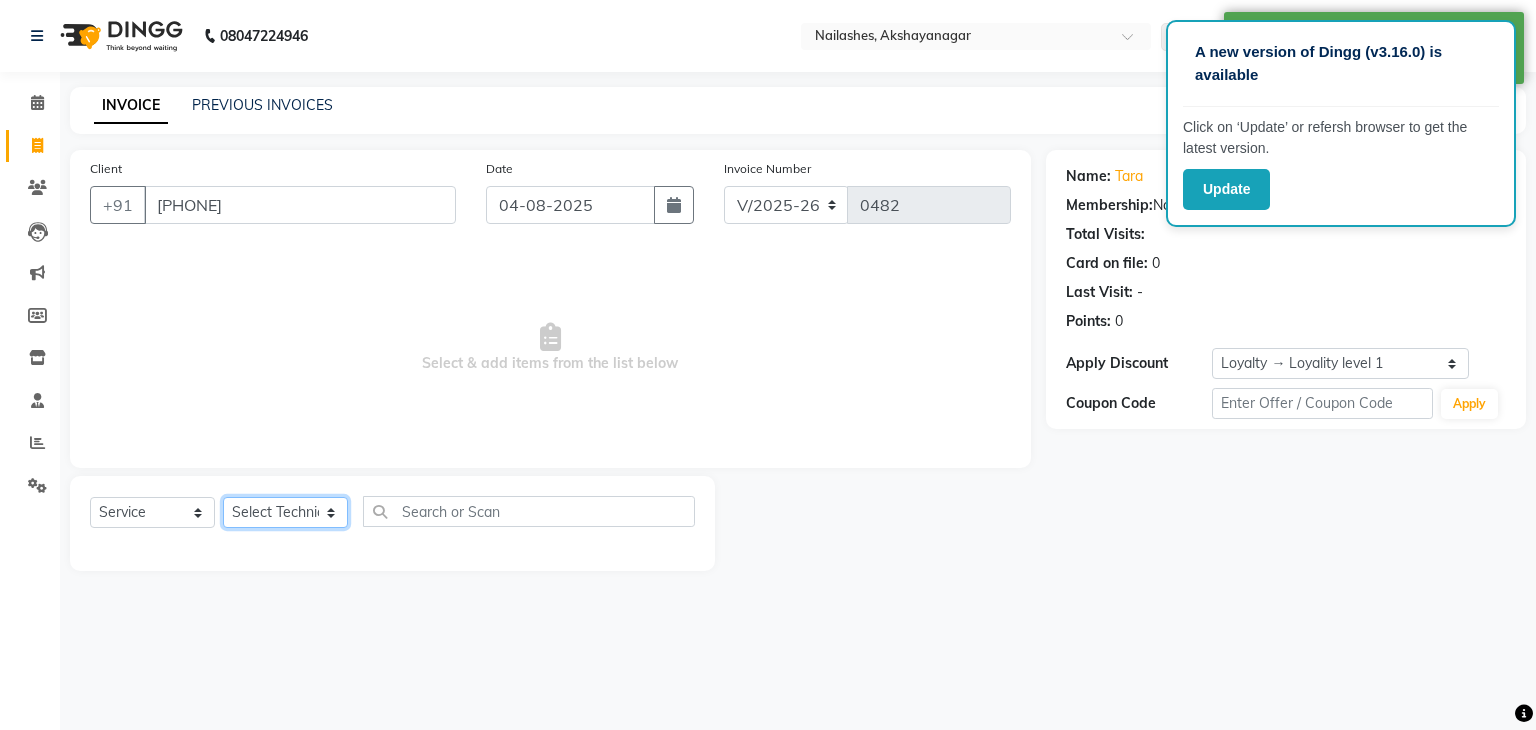 click on "Select Technician Arun Gaurav Manager Varsha" 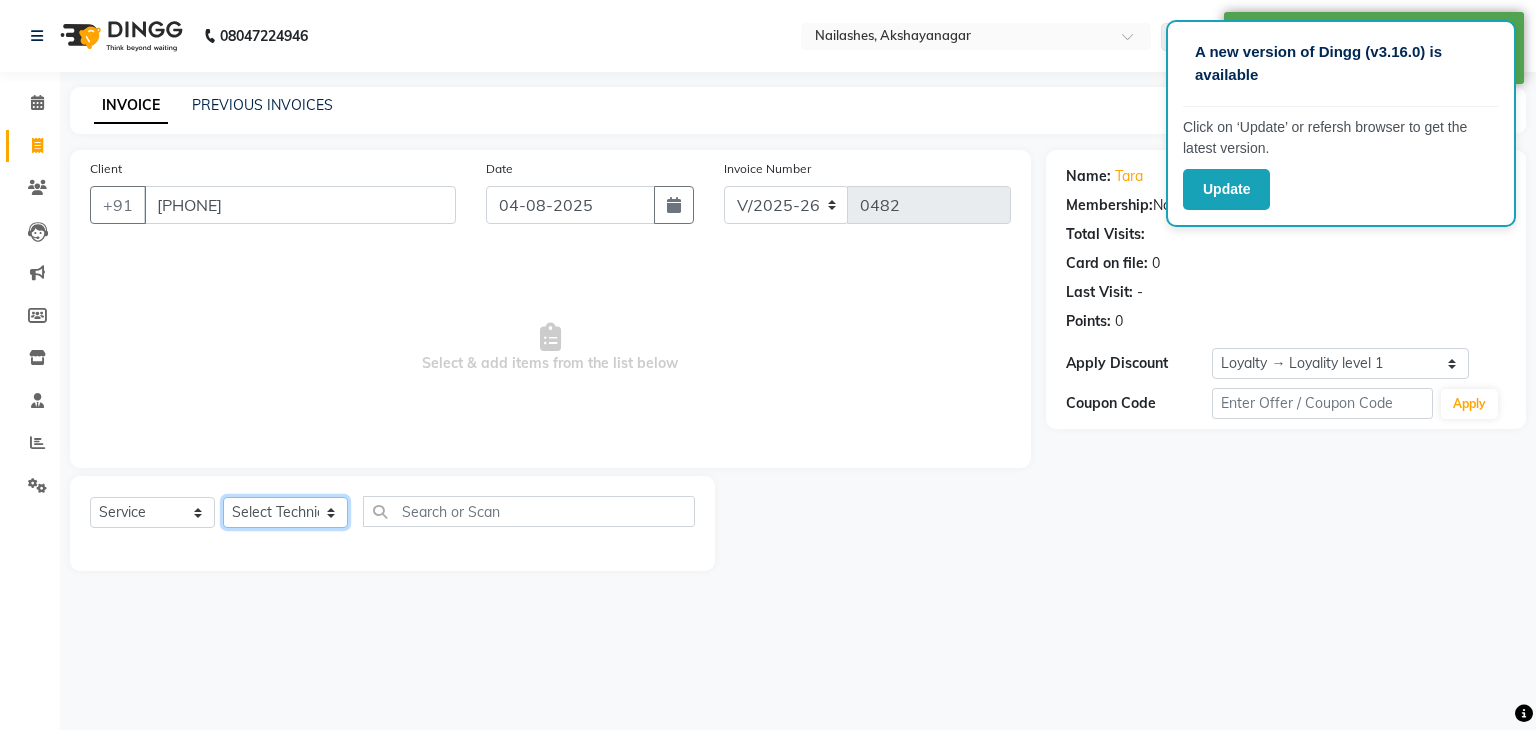 select on "86675" 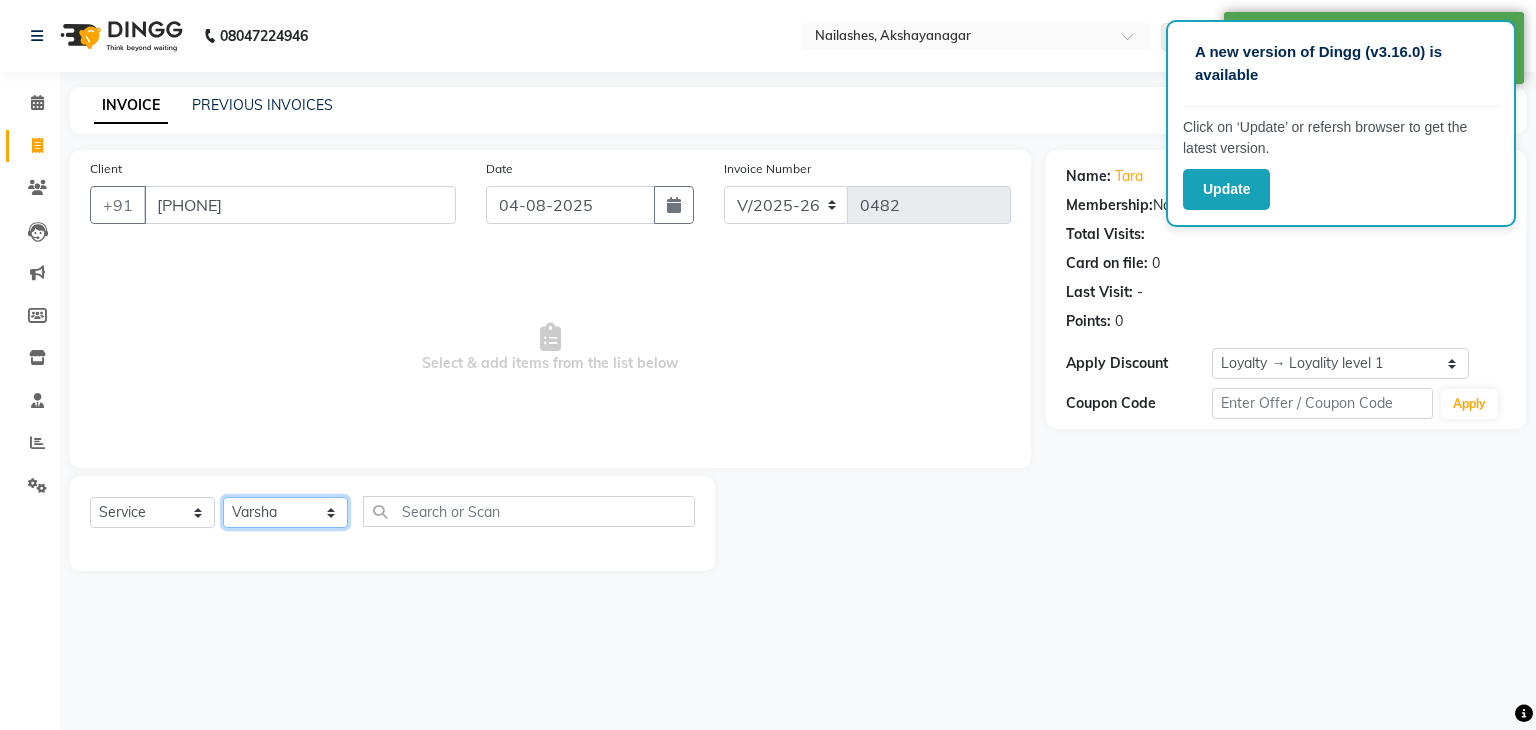 click on "Select Technician Arun Gaurav Manager Varsha" 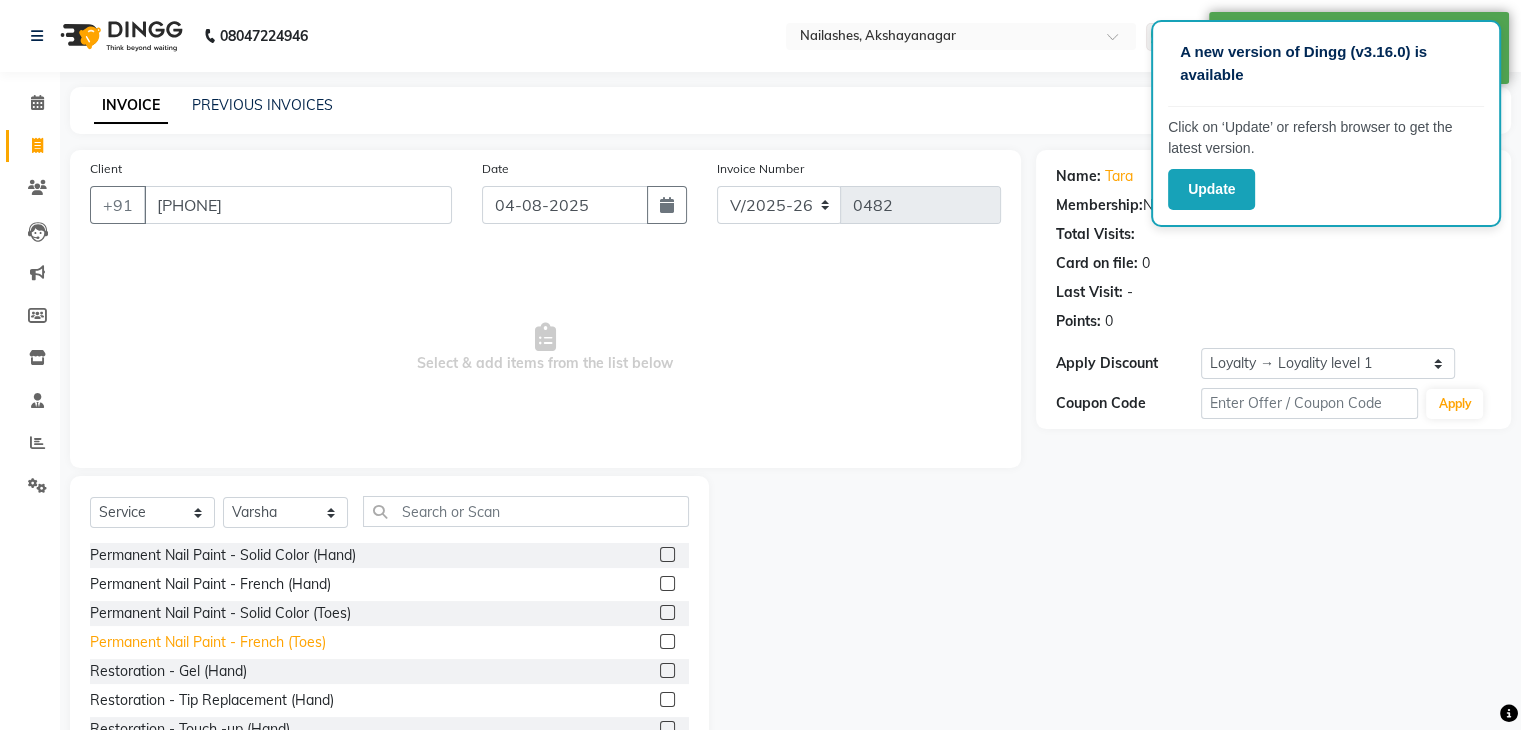 click on "Permanent Nail Paint - French (Toes)" 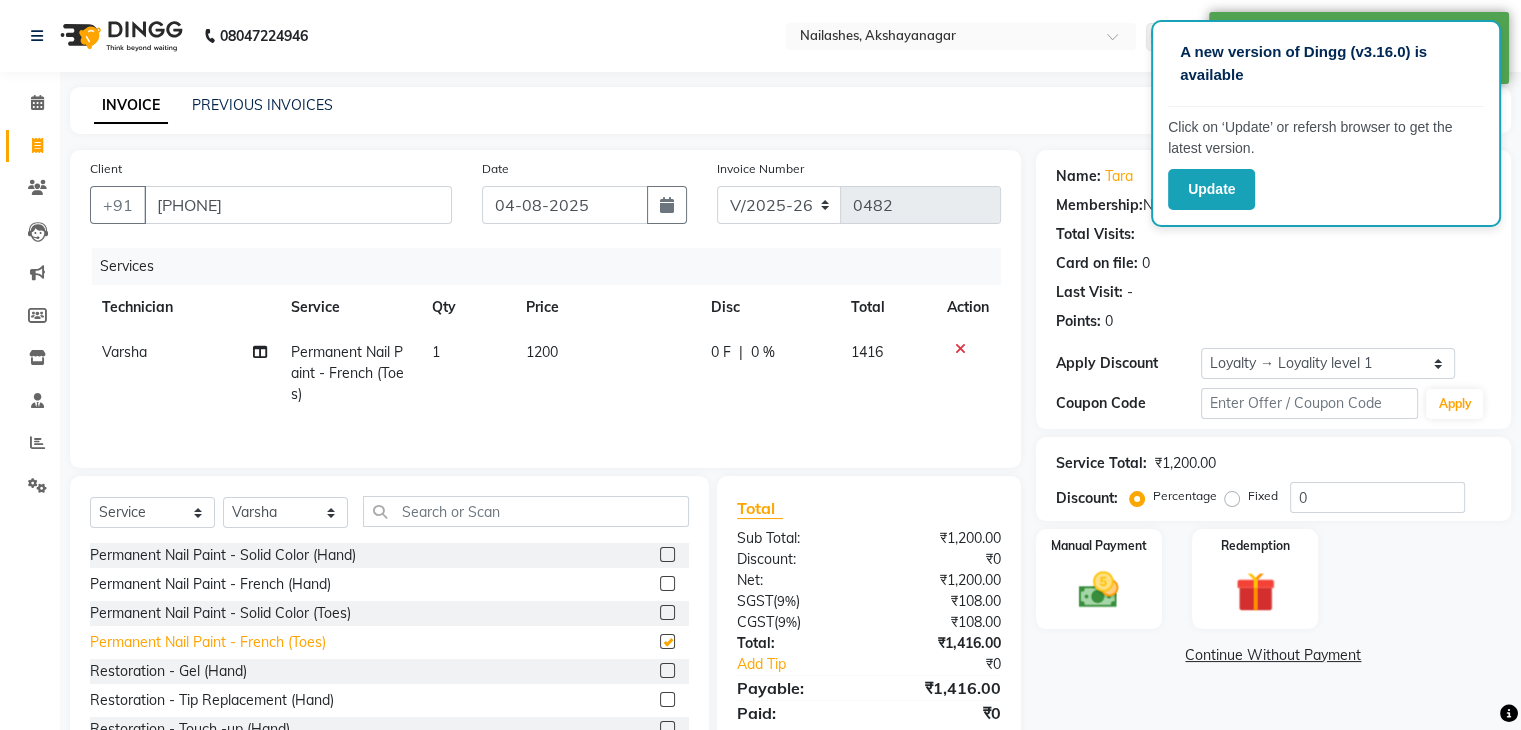 checkbox on "false" 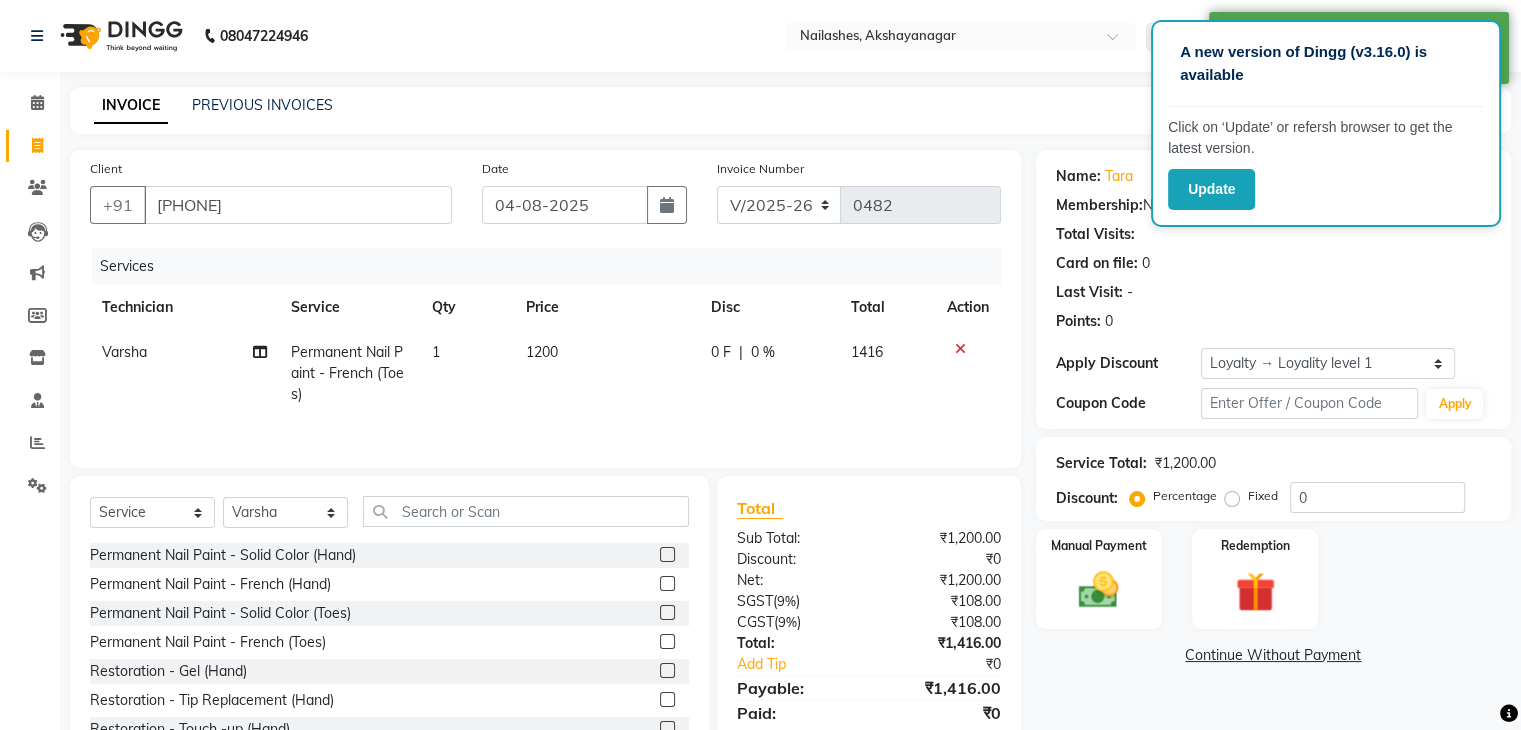 click 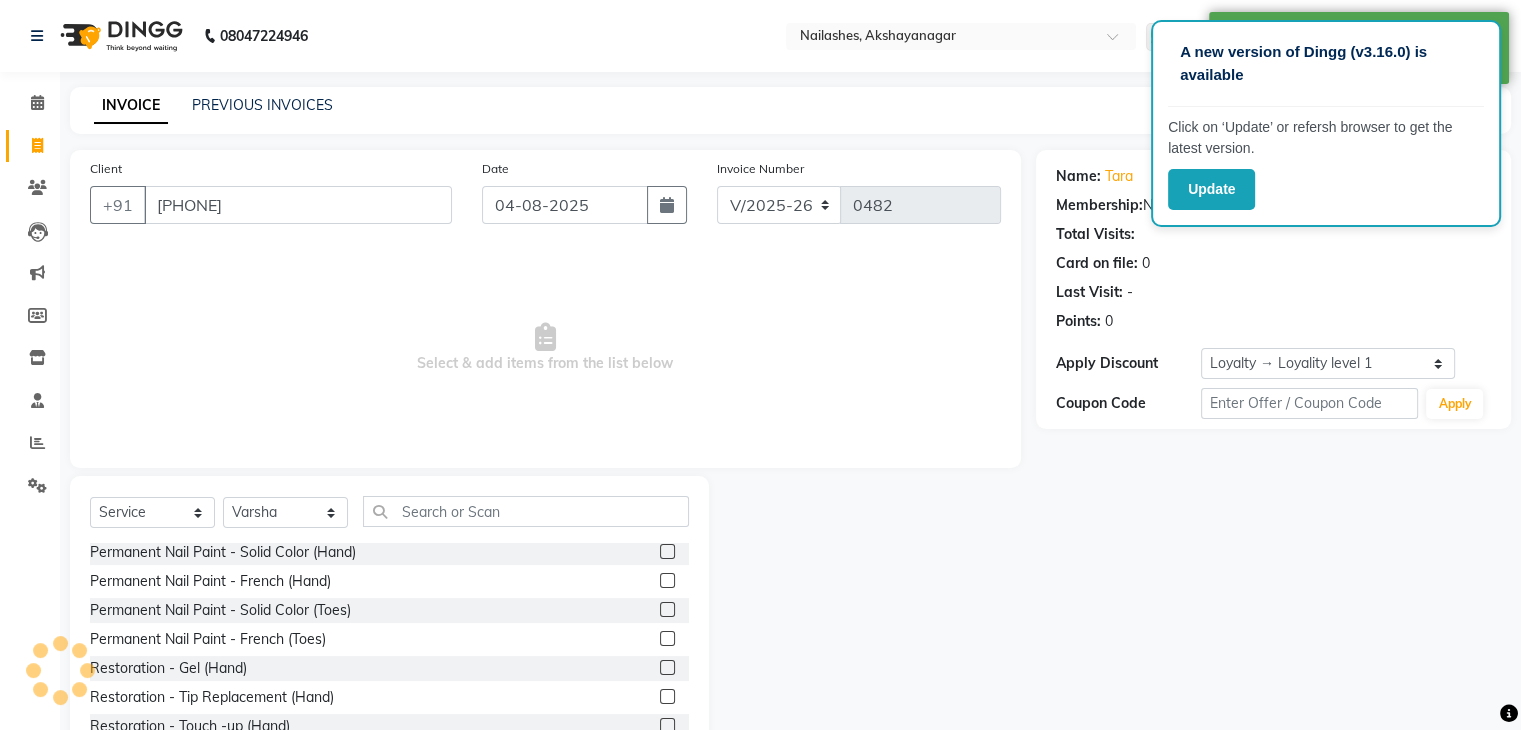scroll, scrollTop: 0, scrollLeft: 0, axis: both 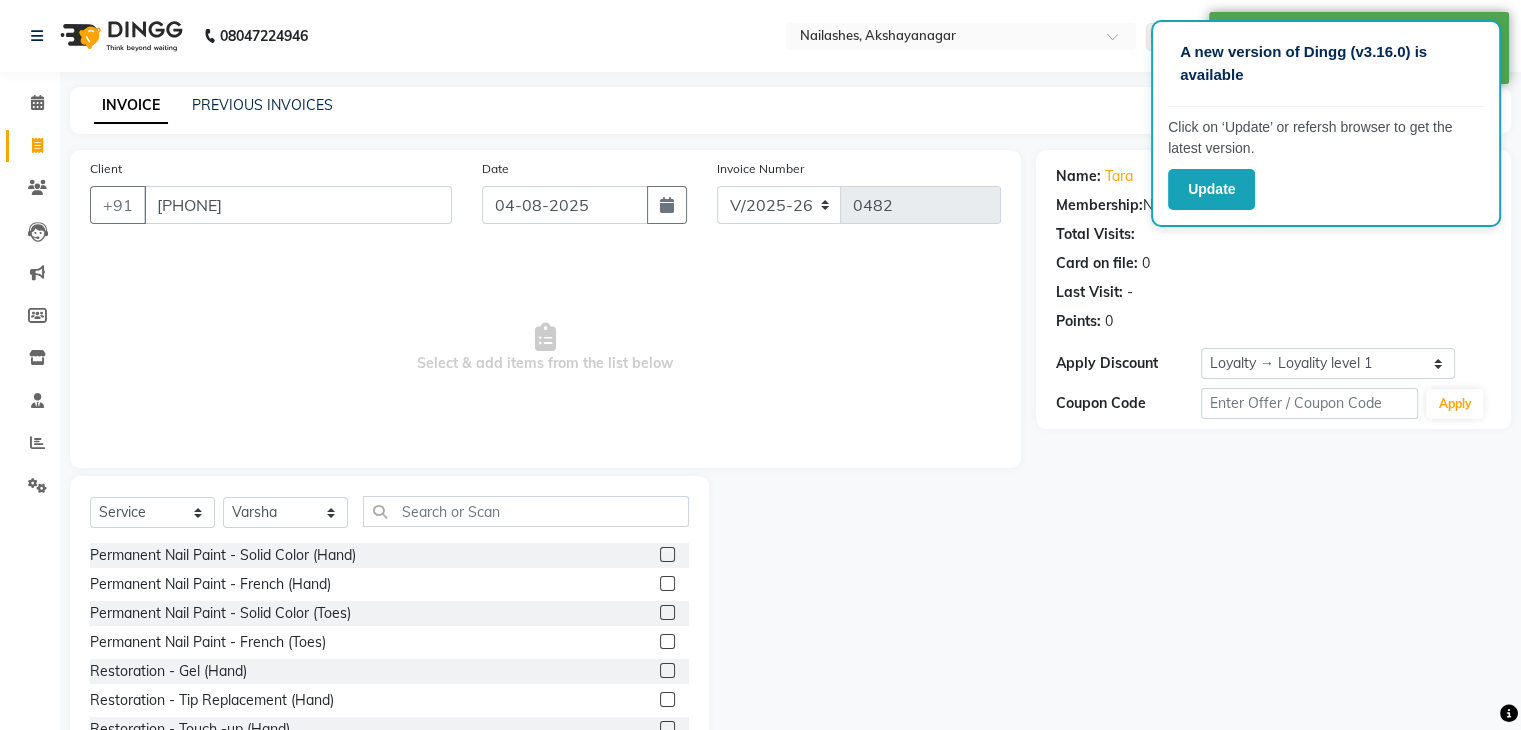 click 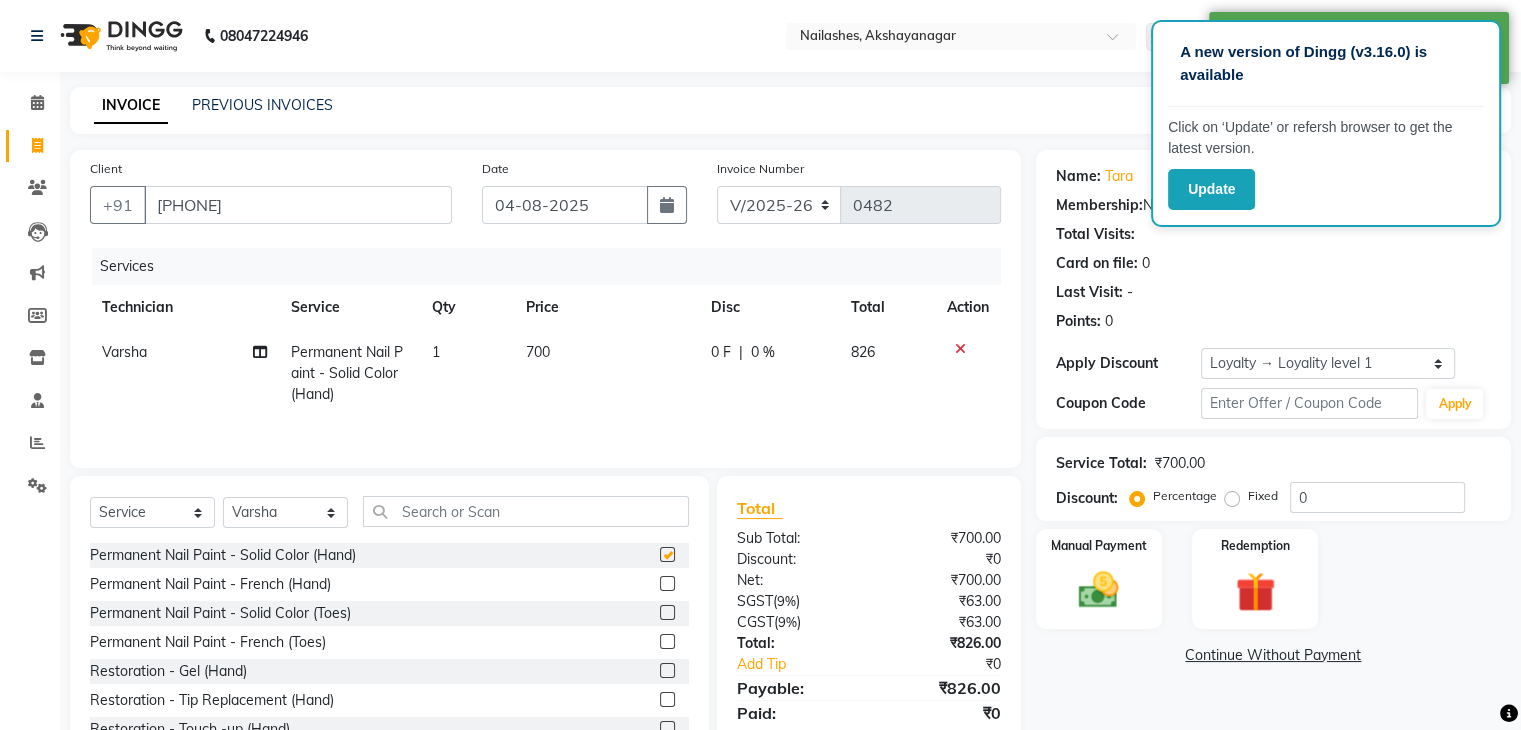 checkbox on "false" 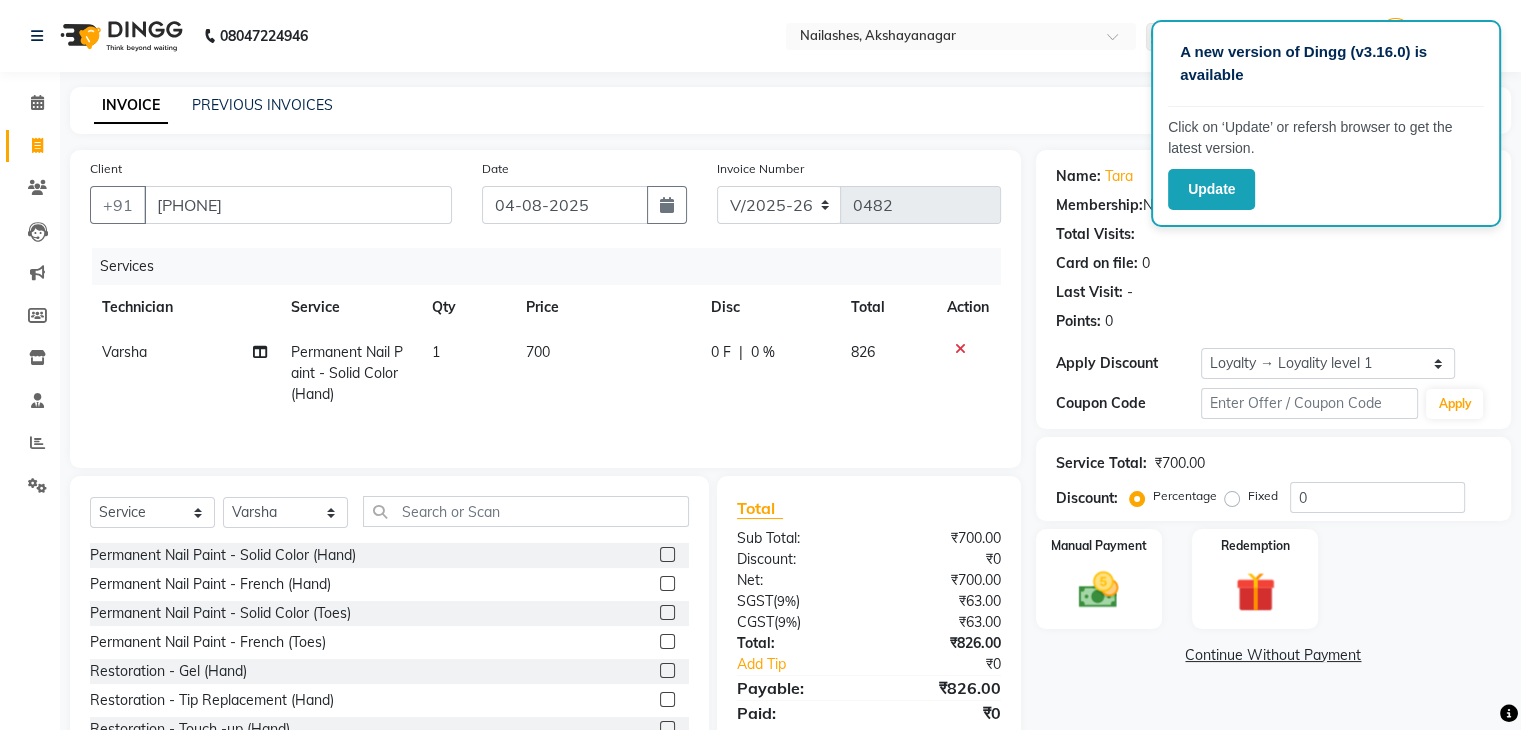 scroll, scrollTop: 72, scrollLeft: 0, axis: vertical 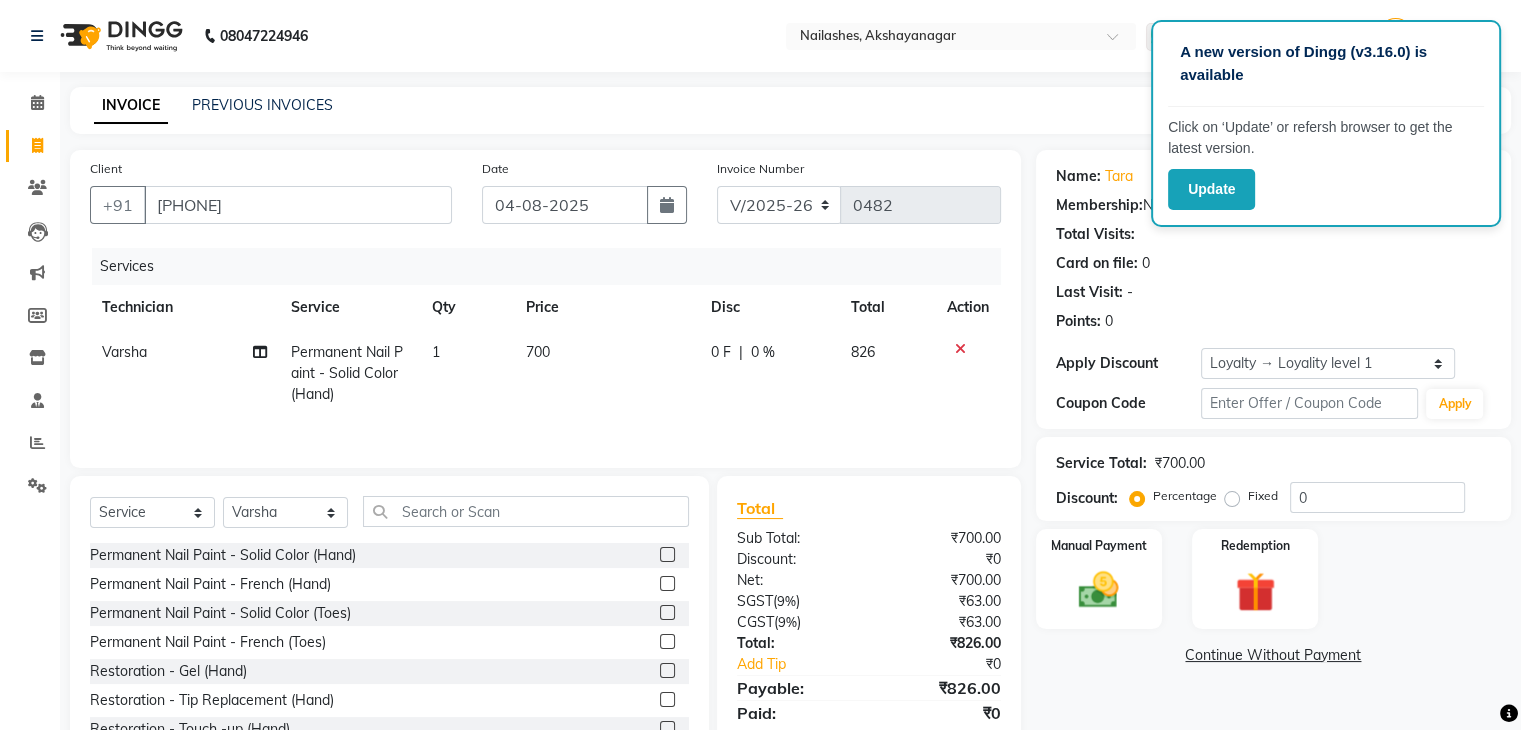 click on "Manual Payment Redemption" 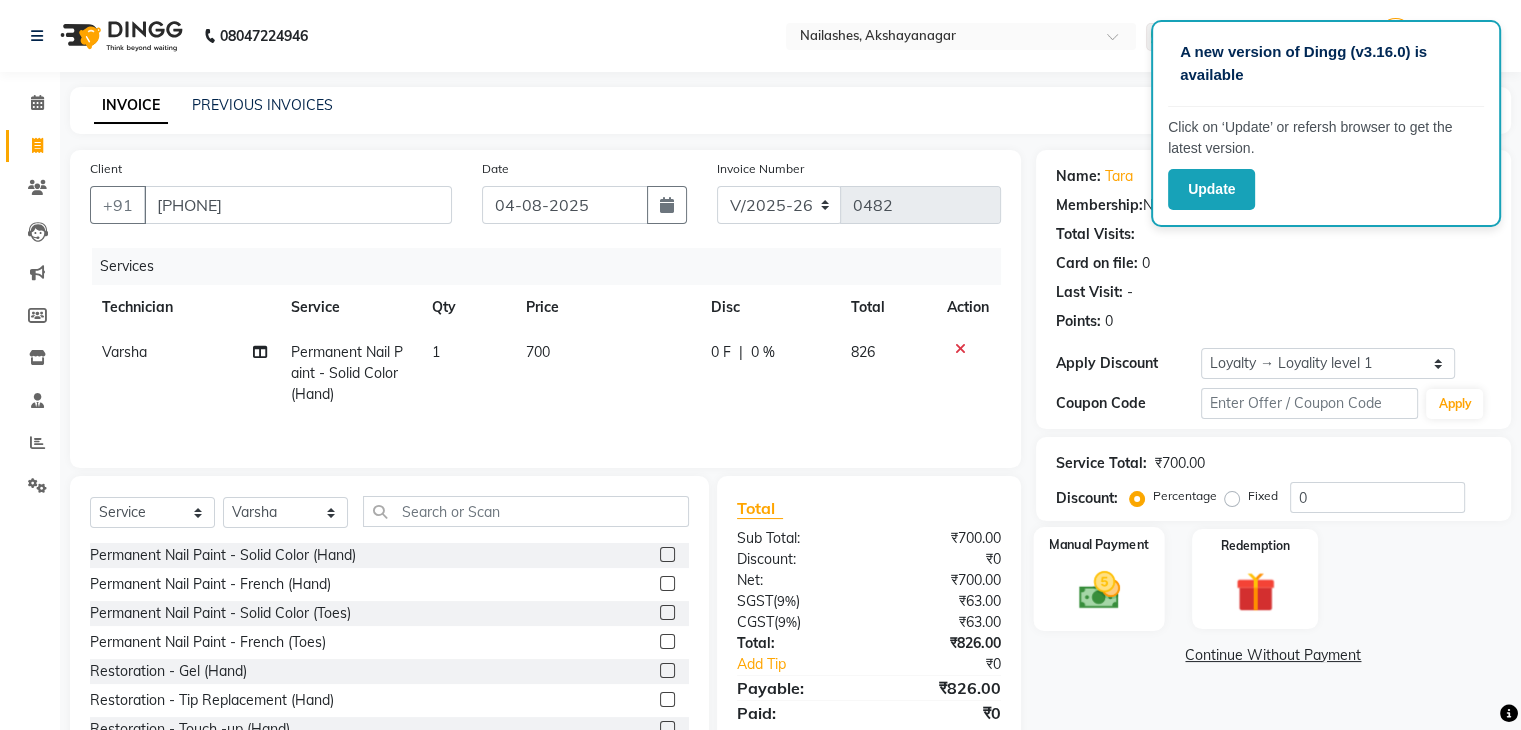 click 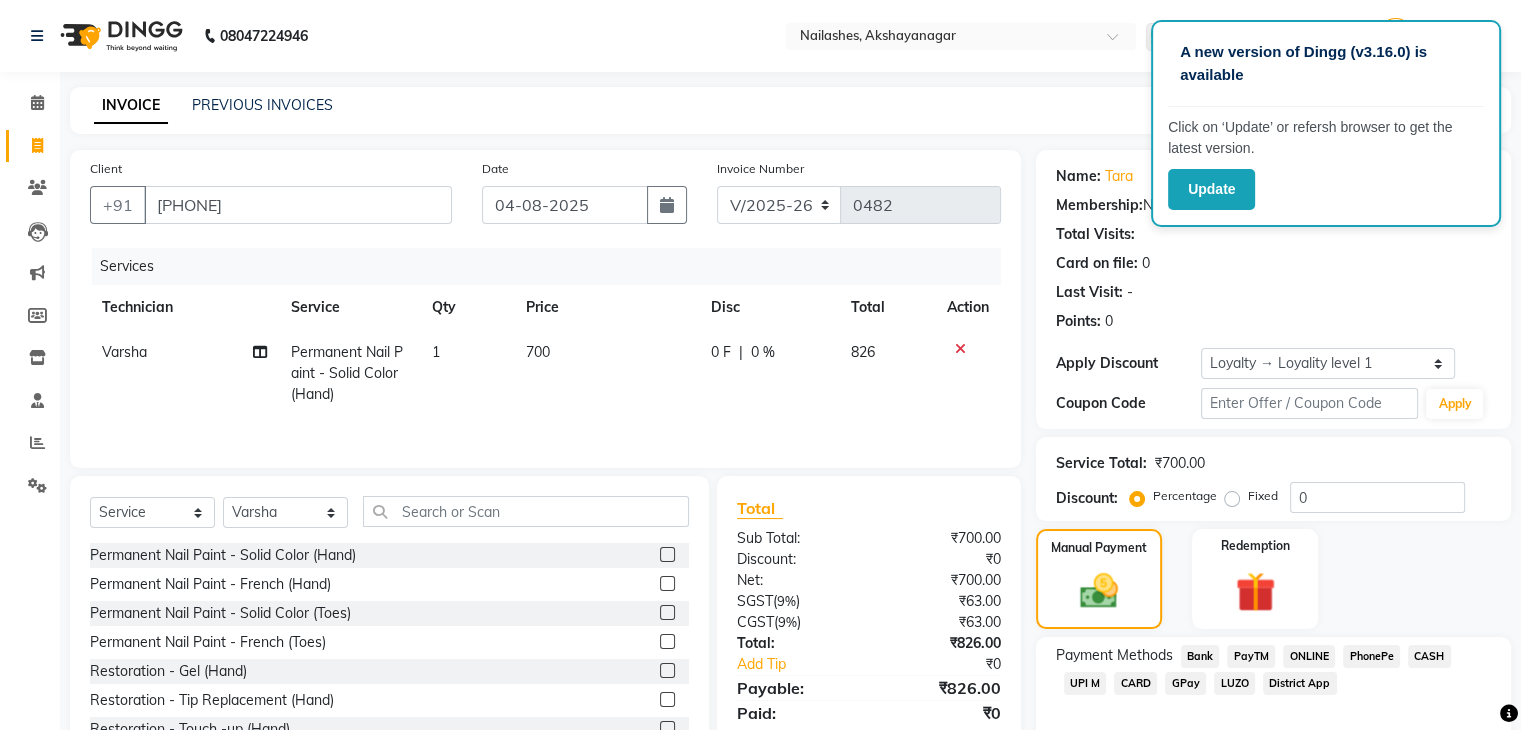 click on "UPI M" 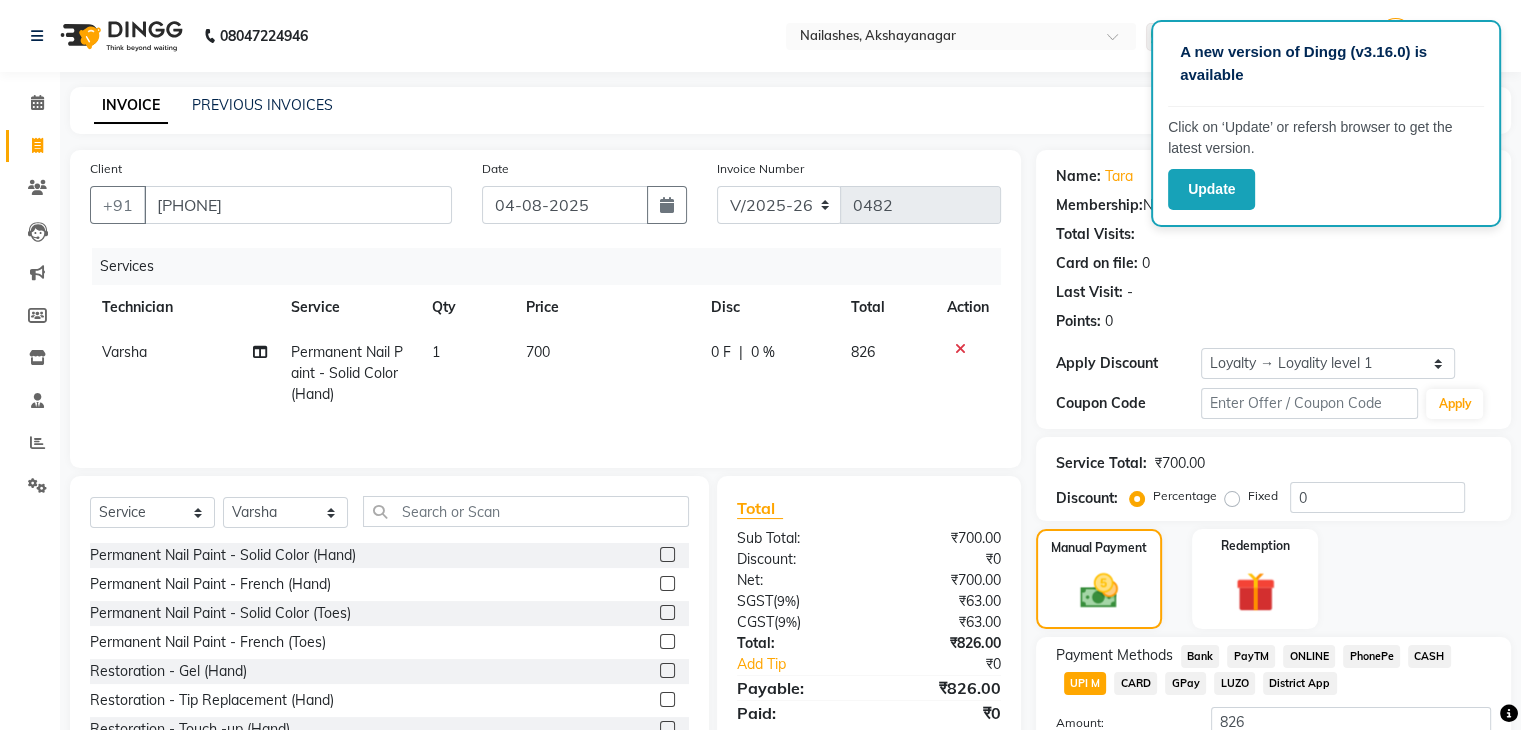 scroll, scrollTop: 156, scrollLeft: 0, axis: vertical 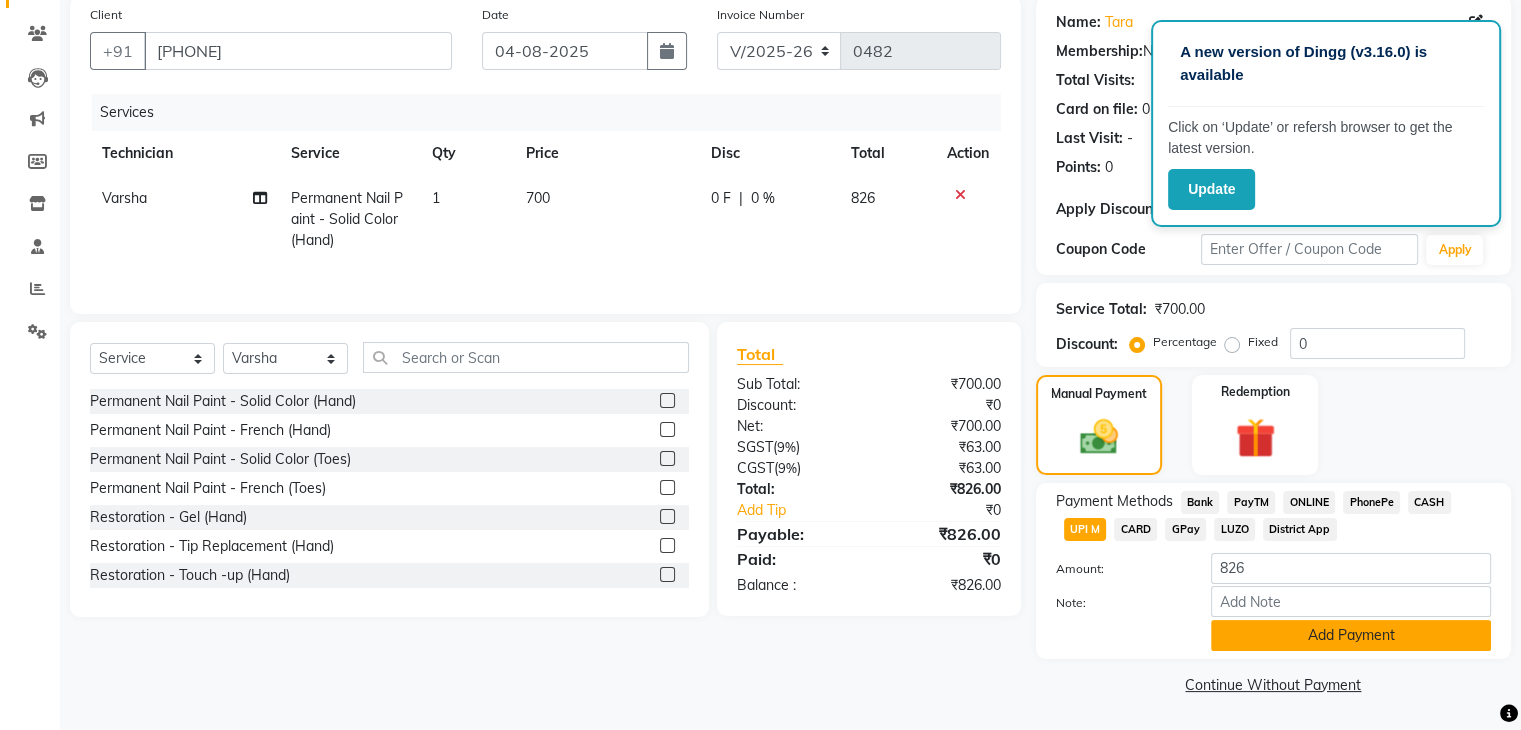 click on "Add Payment" 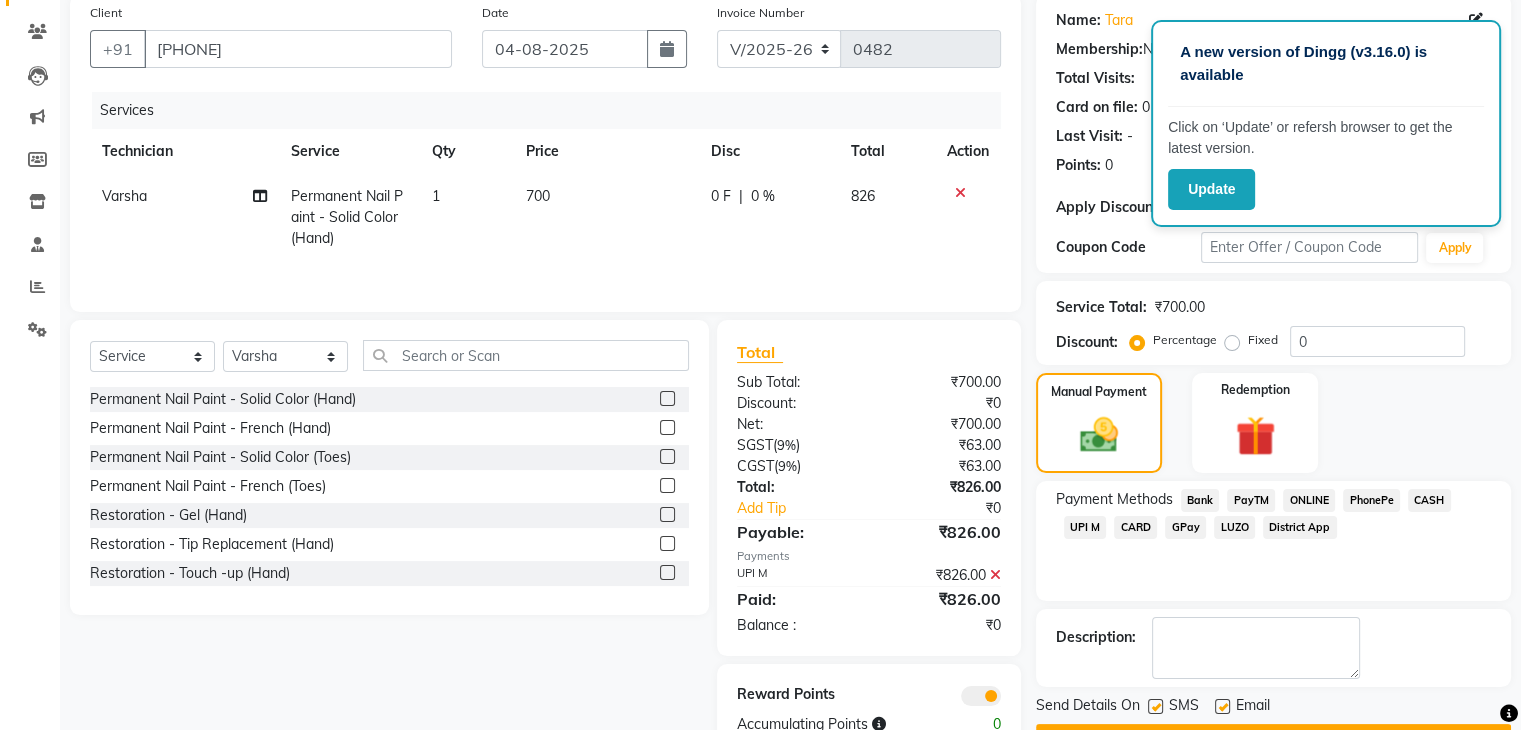 scroll, scrollTop: 176, scrollLeft: 0, axis: vertical 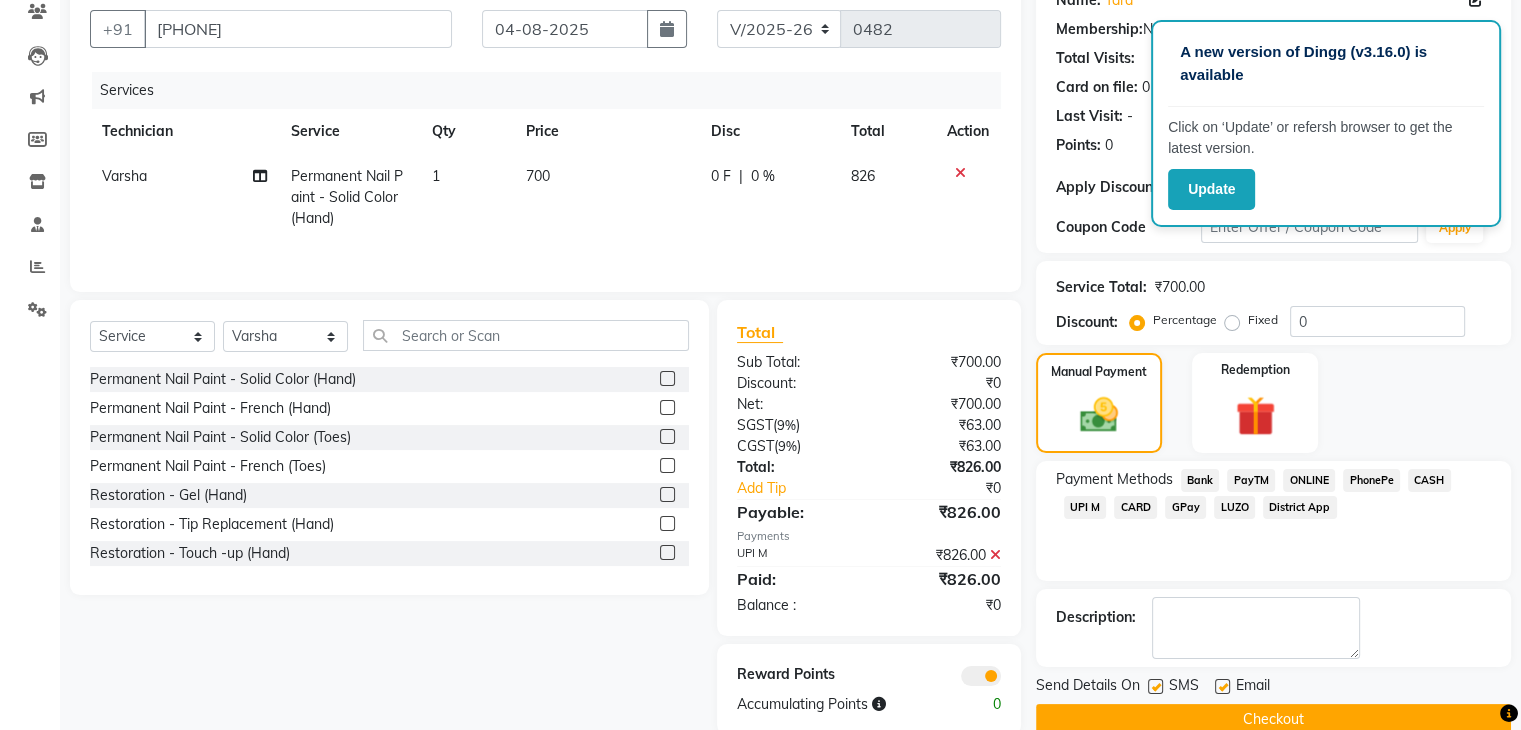 click on "Checkout" 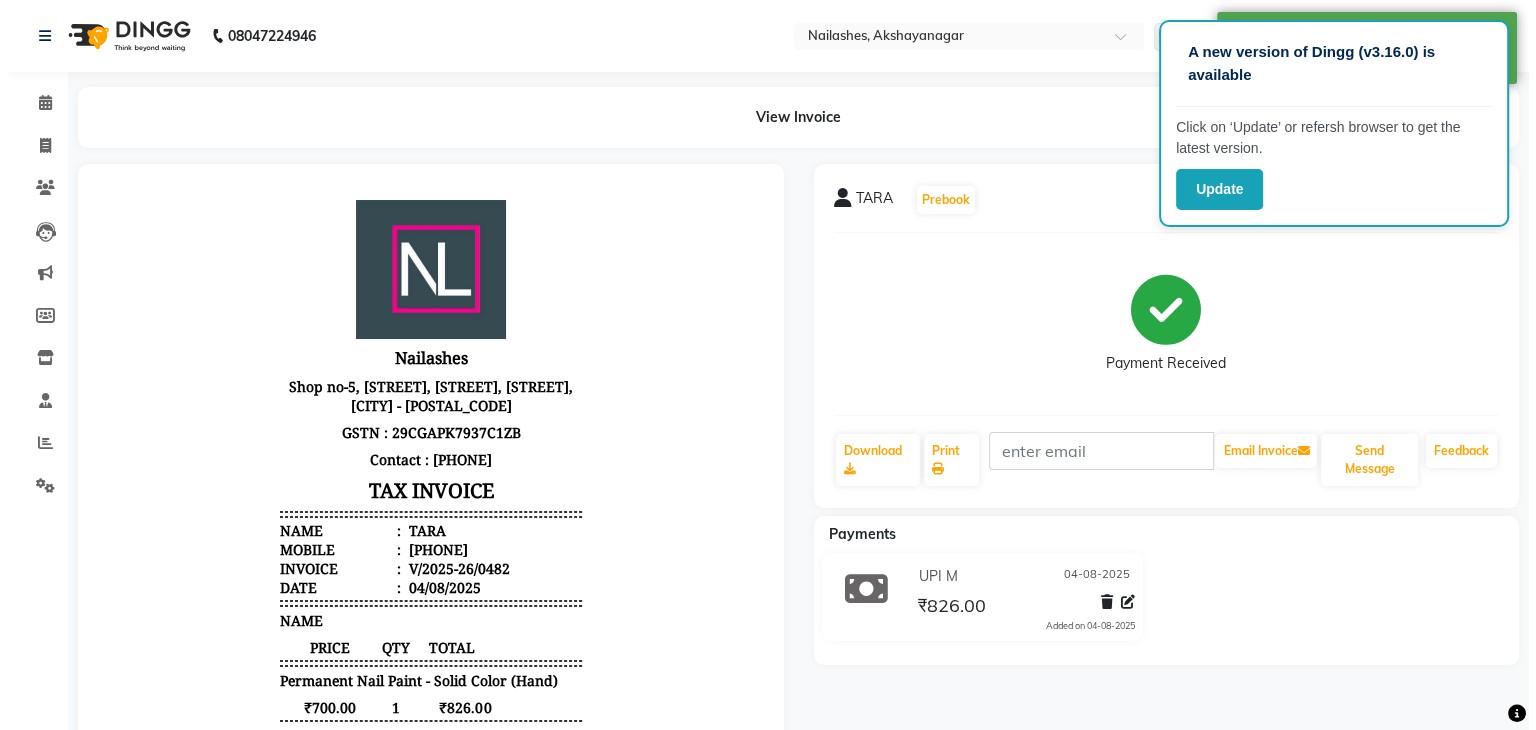 scroll, scrollTop: 0, scrollLeft: 0, axis: both 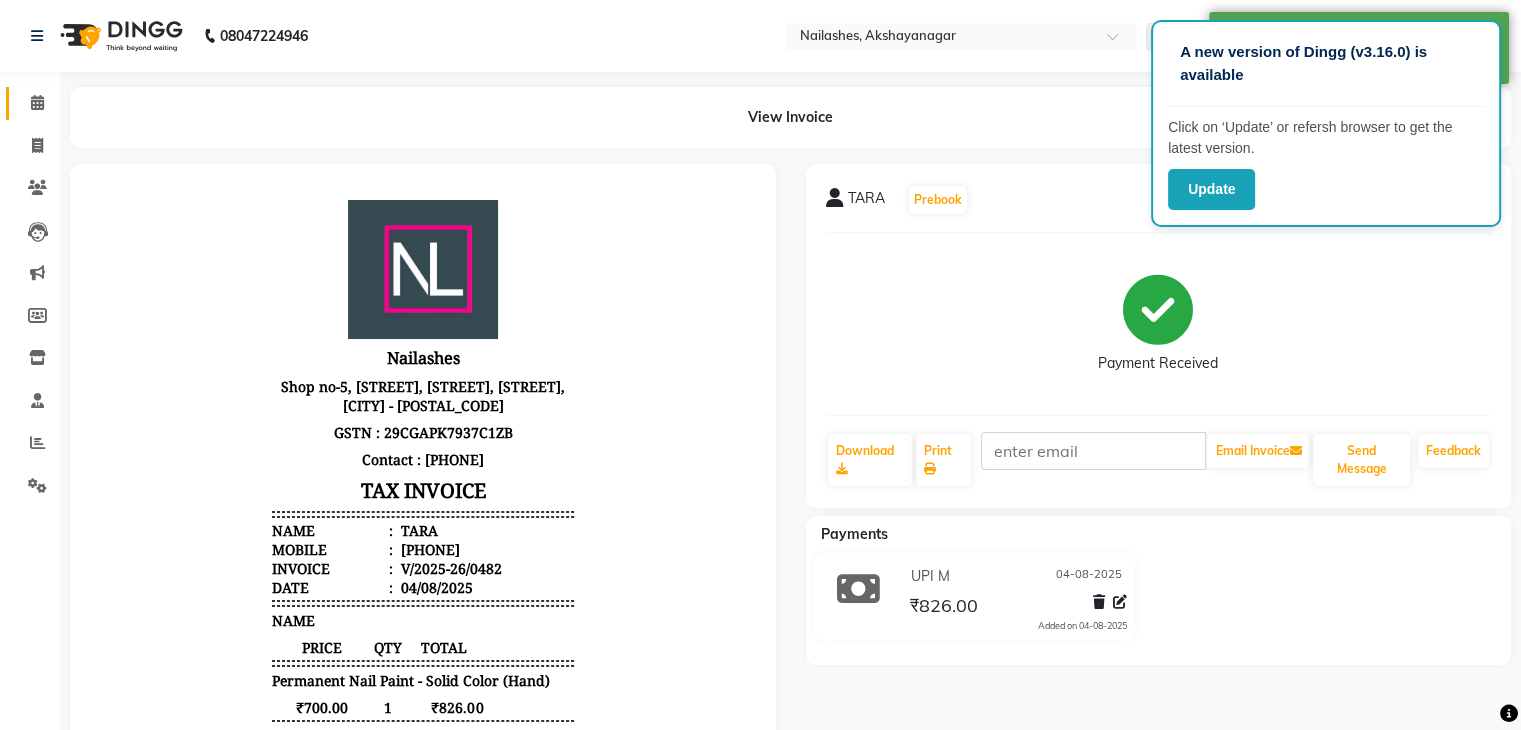 click 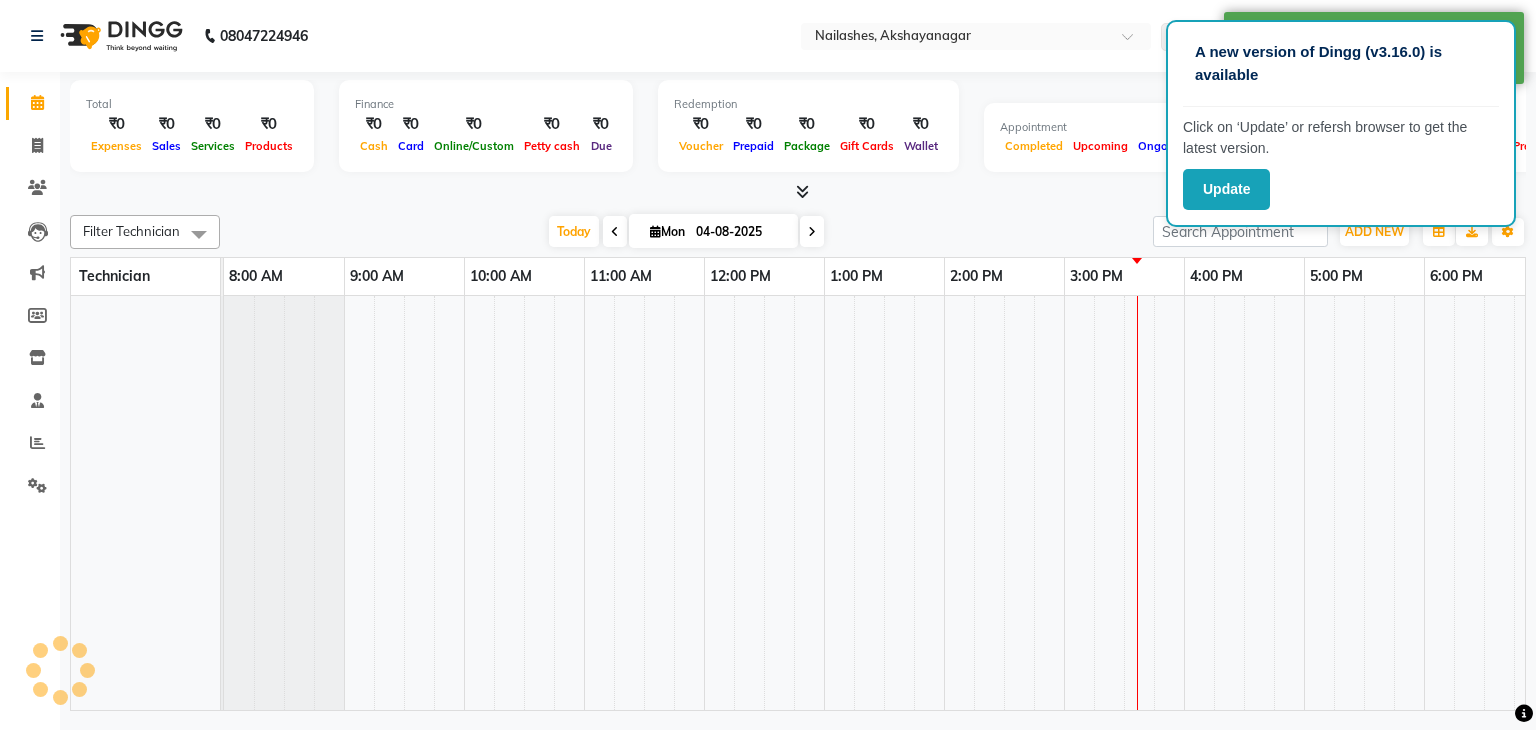 scroll, scrollTop: 0, scrollLeft: 0, axis: both 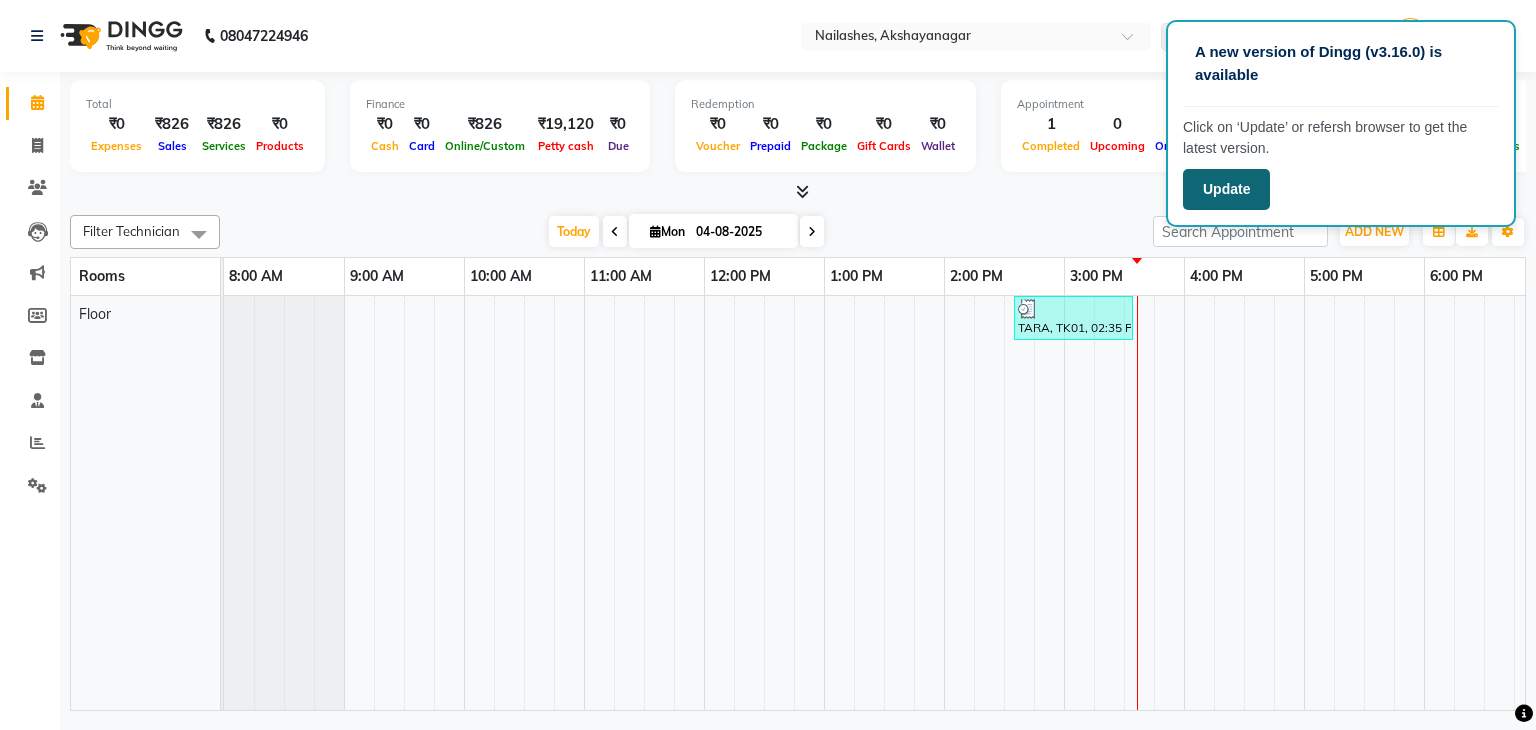 click on "Update" 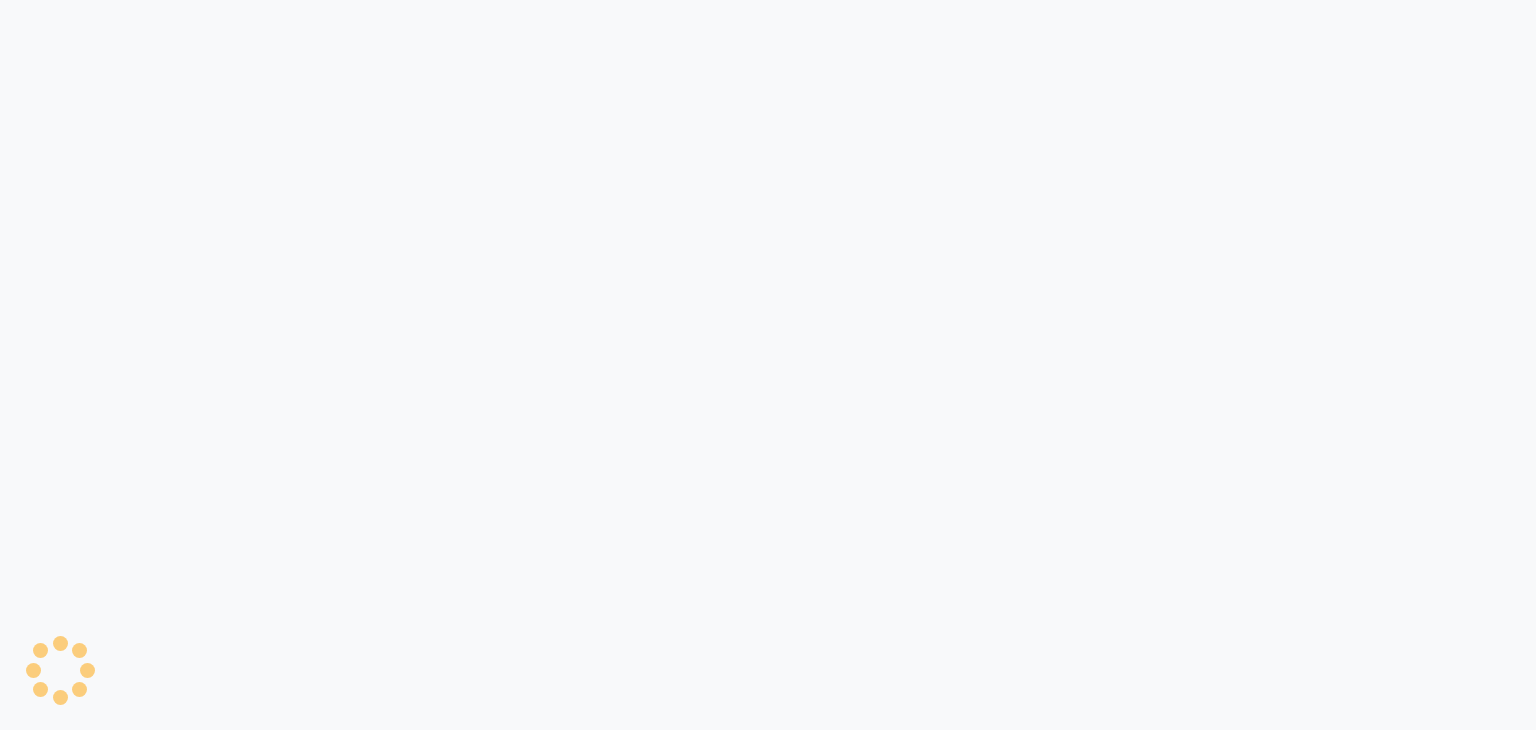 scroll, scrollTop: 0, scrollLeft: 0, axis: both 